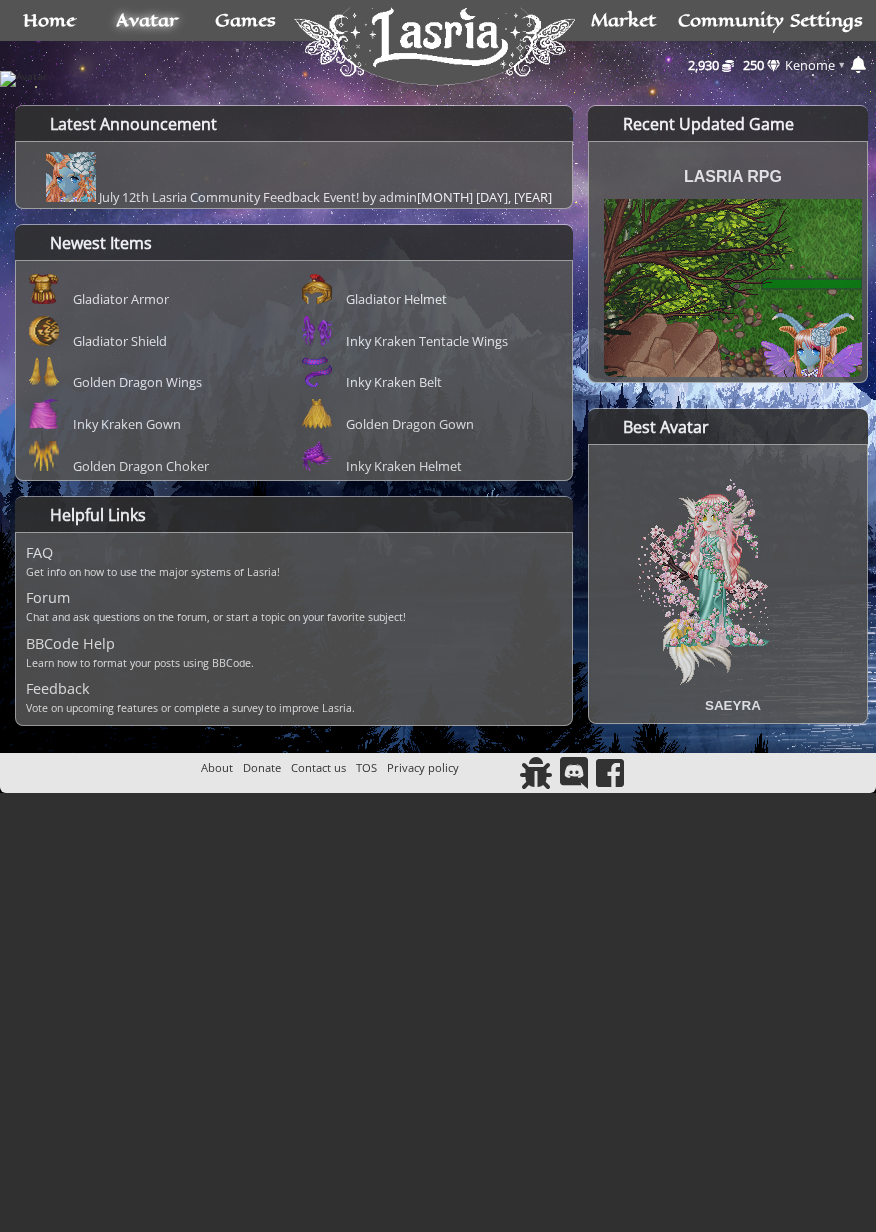 scroll, scrollTop: 0, scrollLeft: 0, axis: both 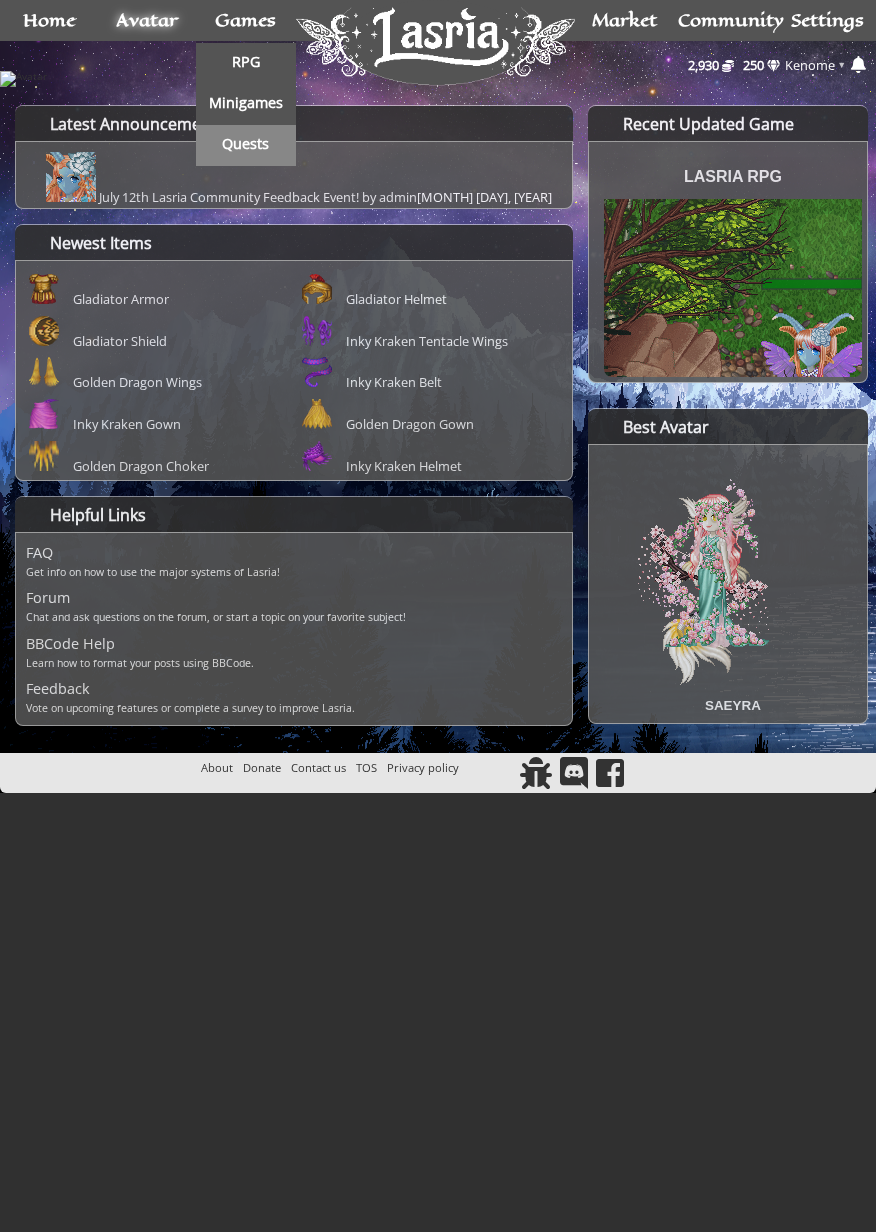 click on "Quests" at bounding box center (246, 145) 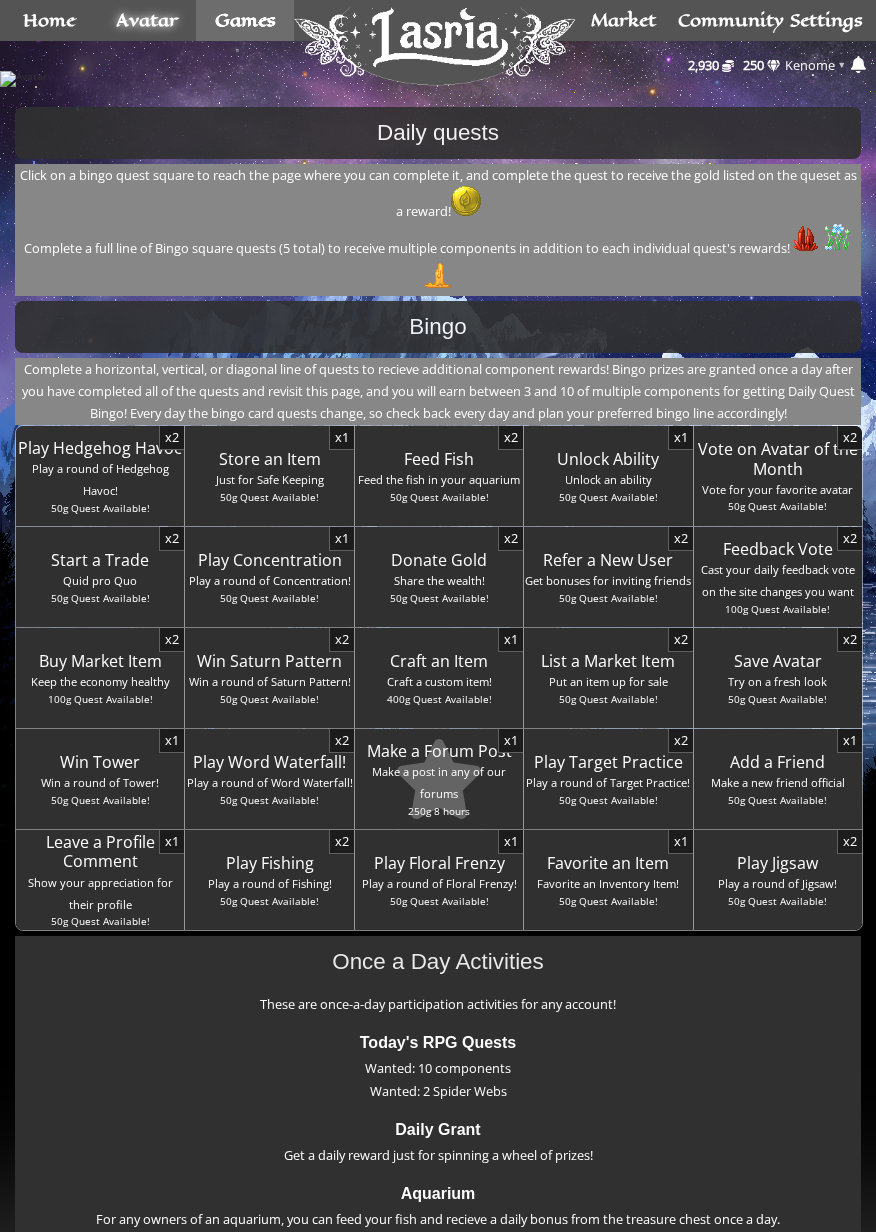 scroll, scrollTop: 0, scrollLeft: 0, axis: both 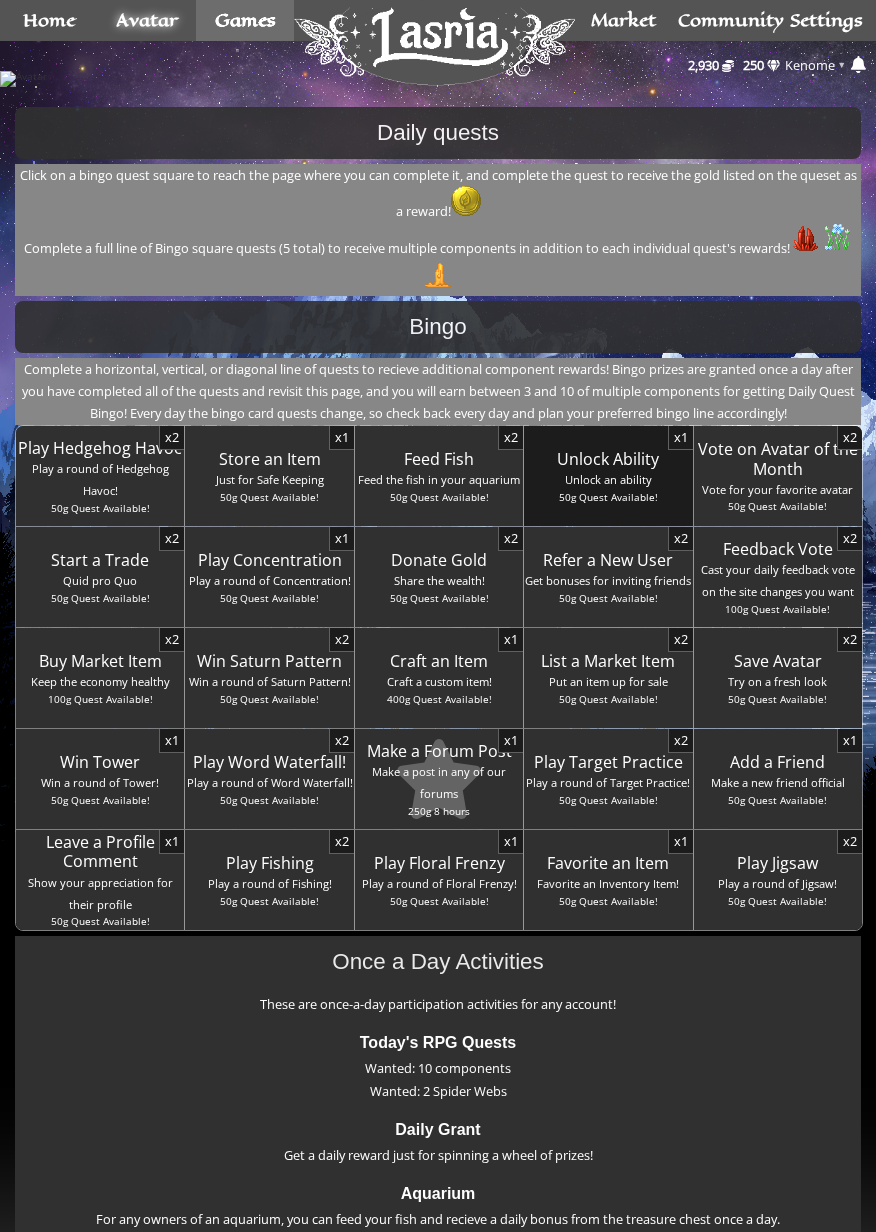 click on "Unlock an ability" at bounding box center [608, 480] 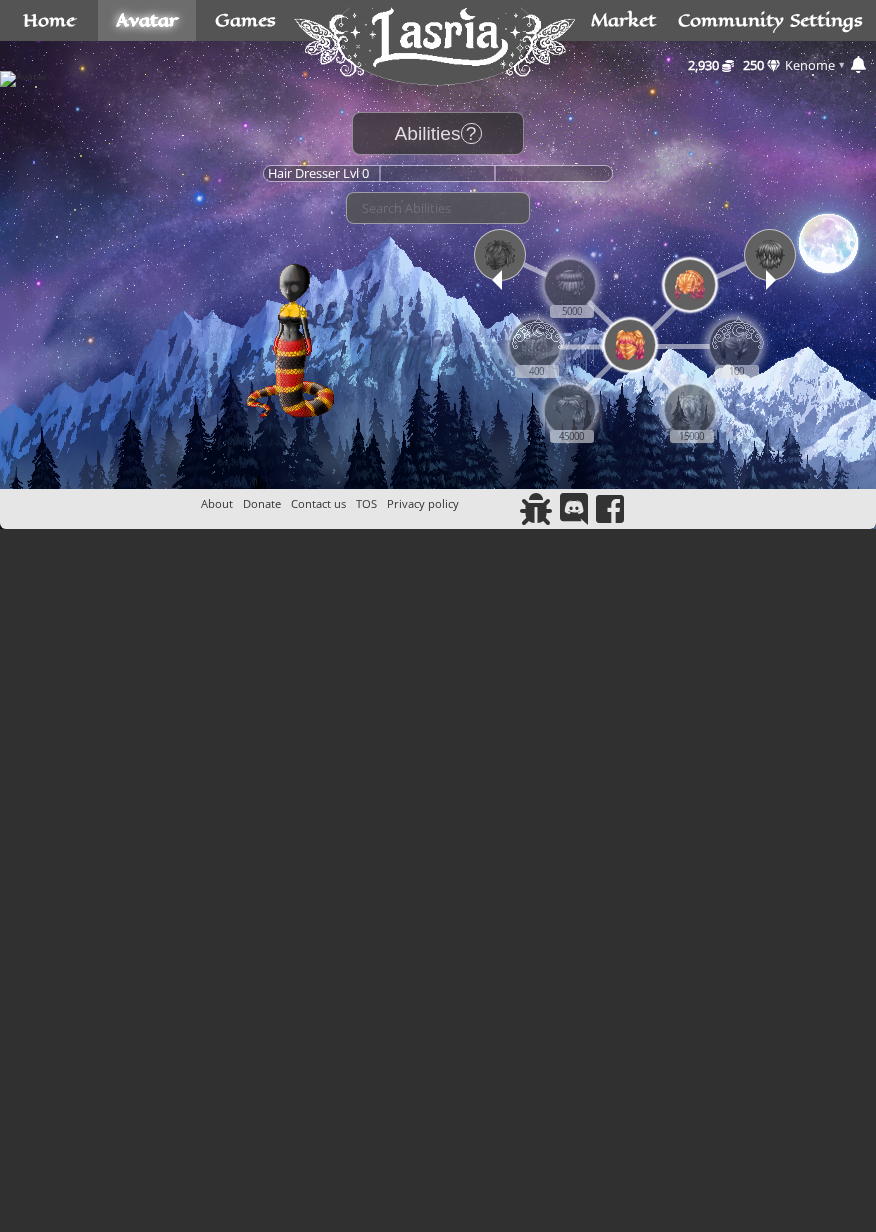 scroll, scrollTop: 0, scrollLeft: 0, axis: both 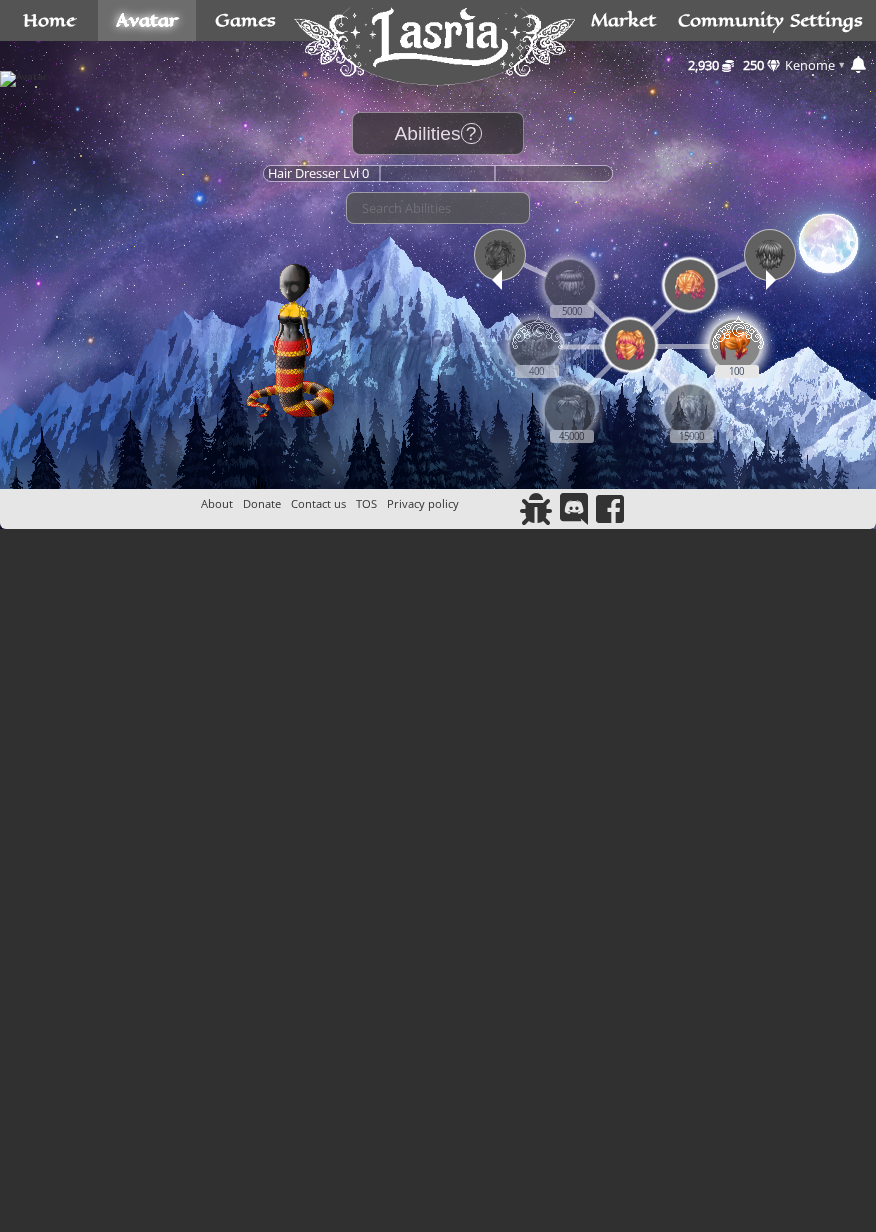 click at bounding box center (738, 345) 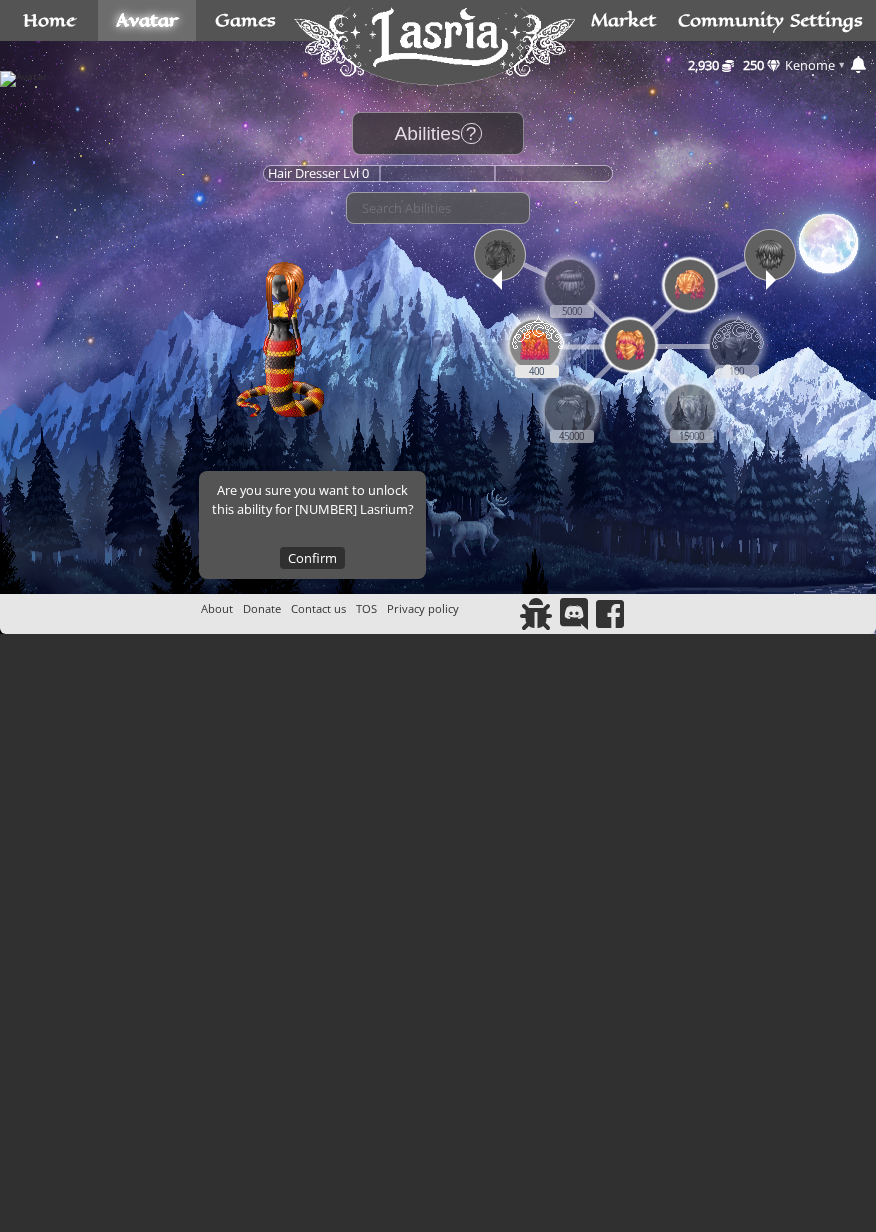 click at bounding box center [538, 345] 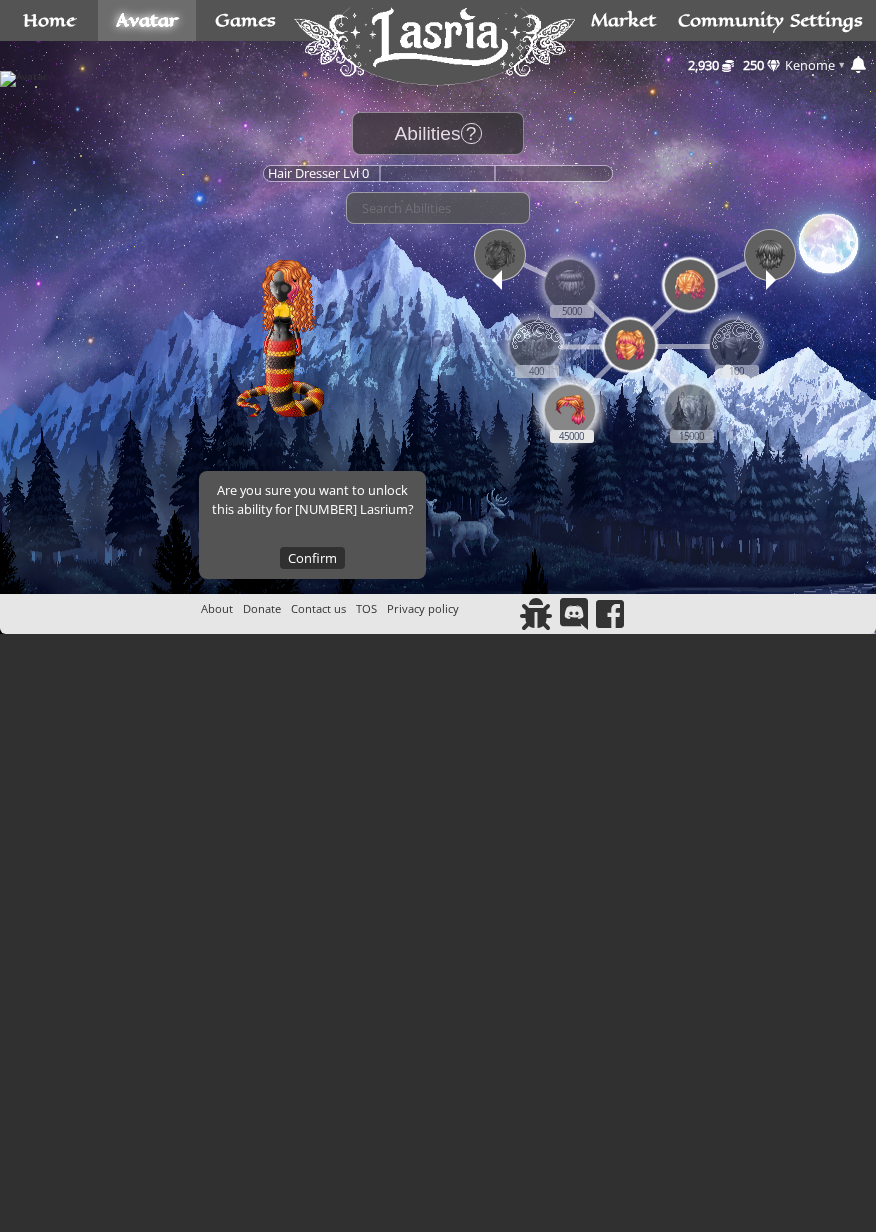 click at bounding box center [570, 410] 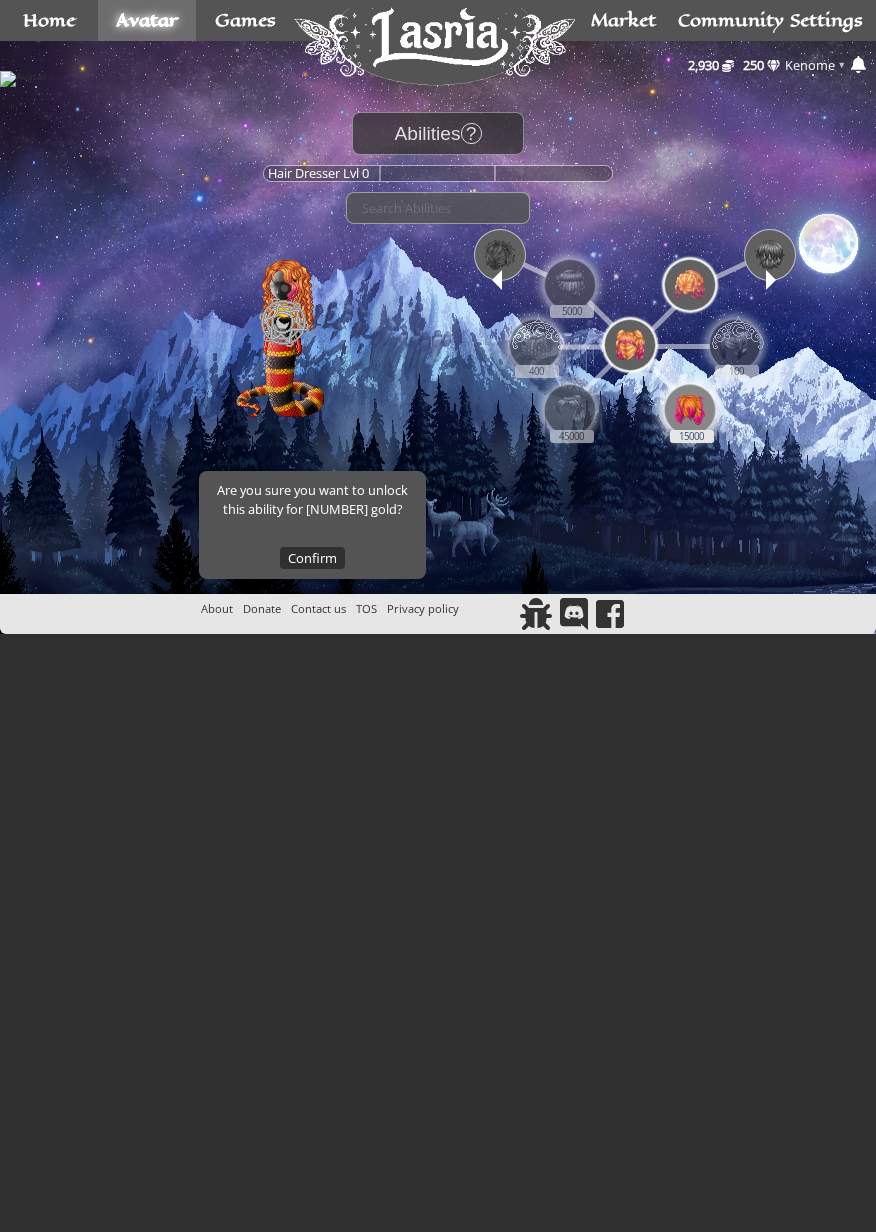 click at bounding box center [690, 410] 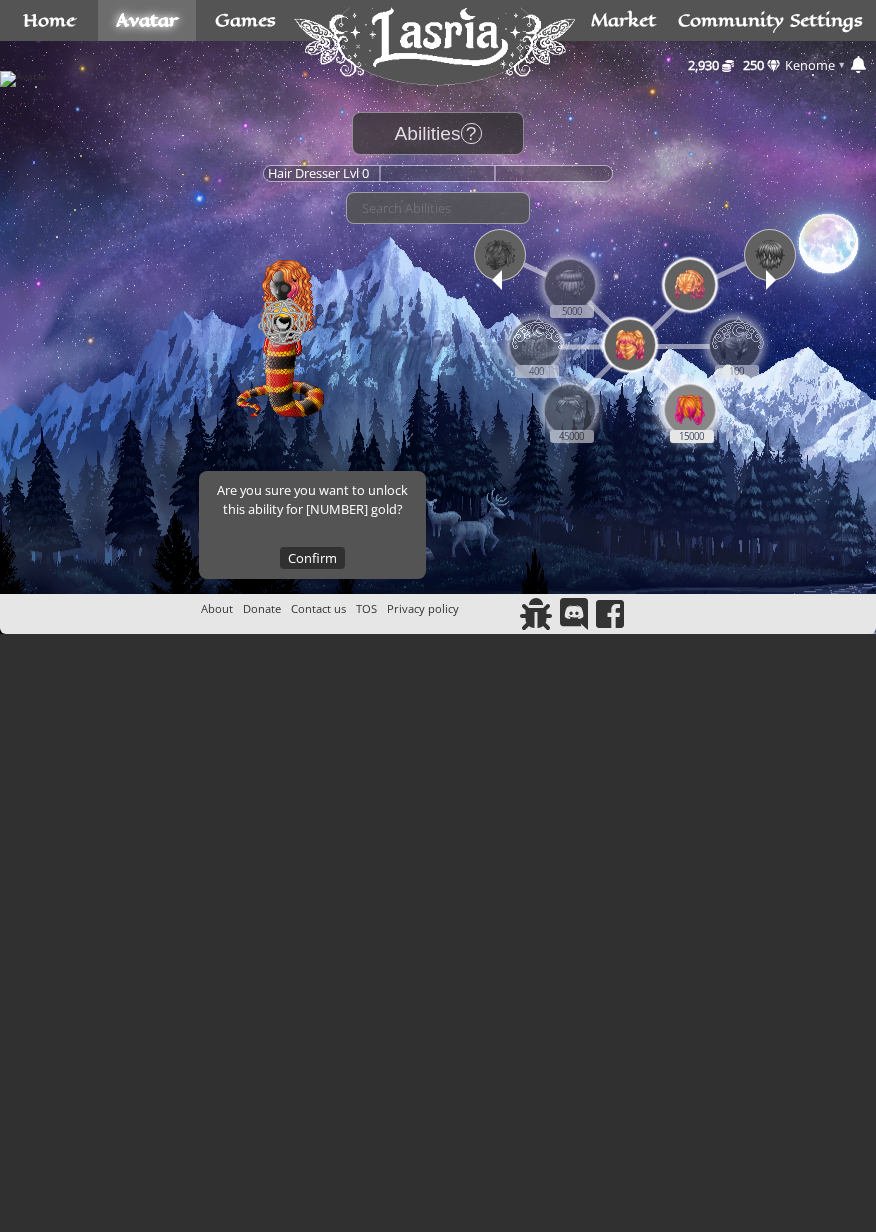 click on "15000" at bounding box center [691, 398] 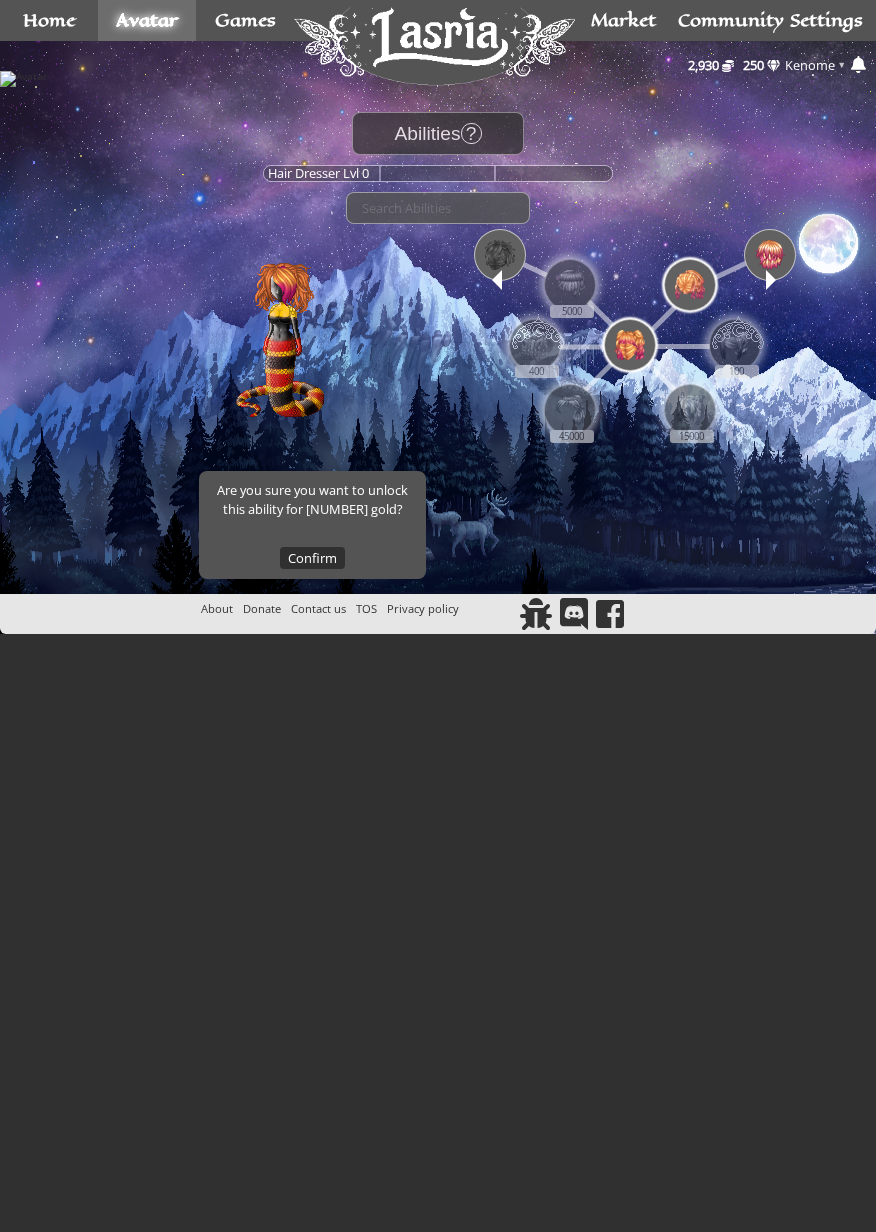 click at bounding box center [771, 280] 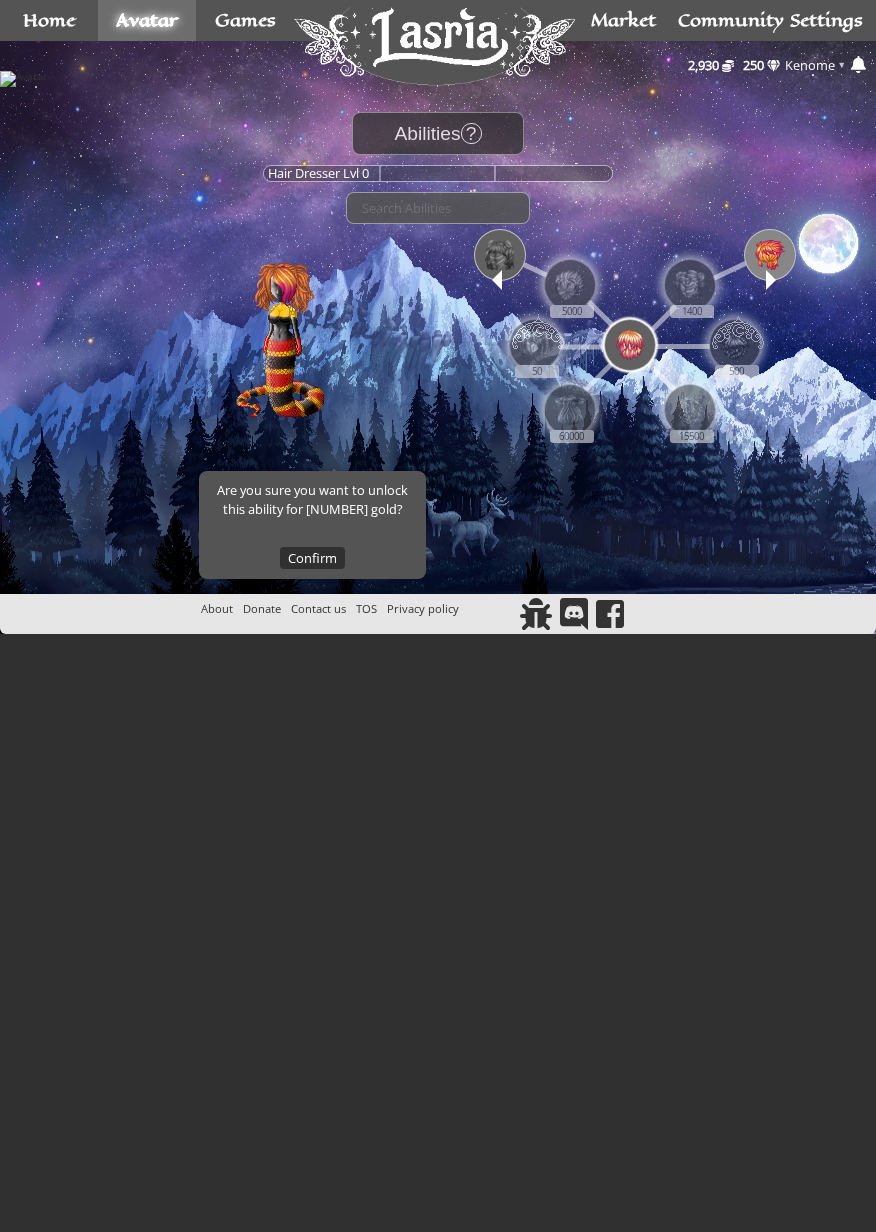 click at bounding box center [770, 255] 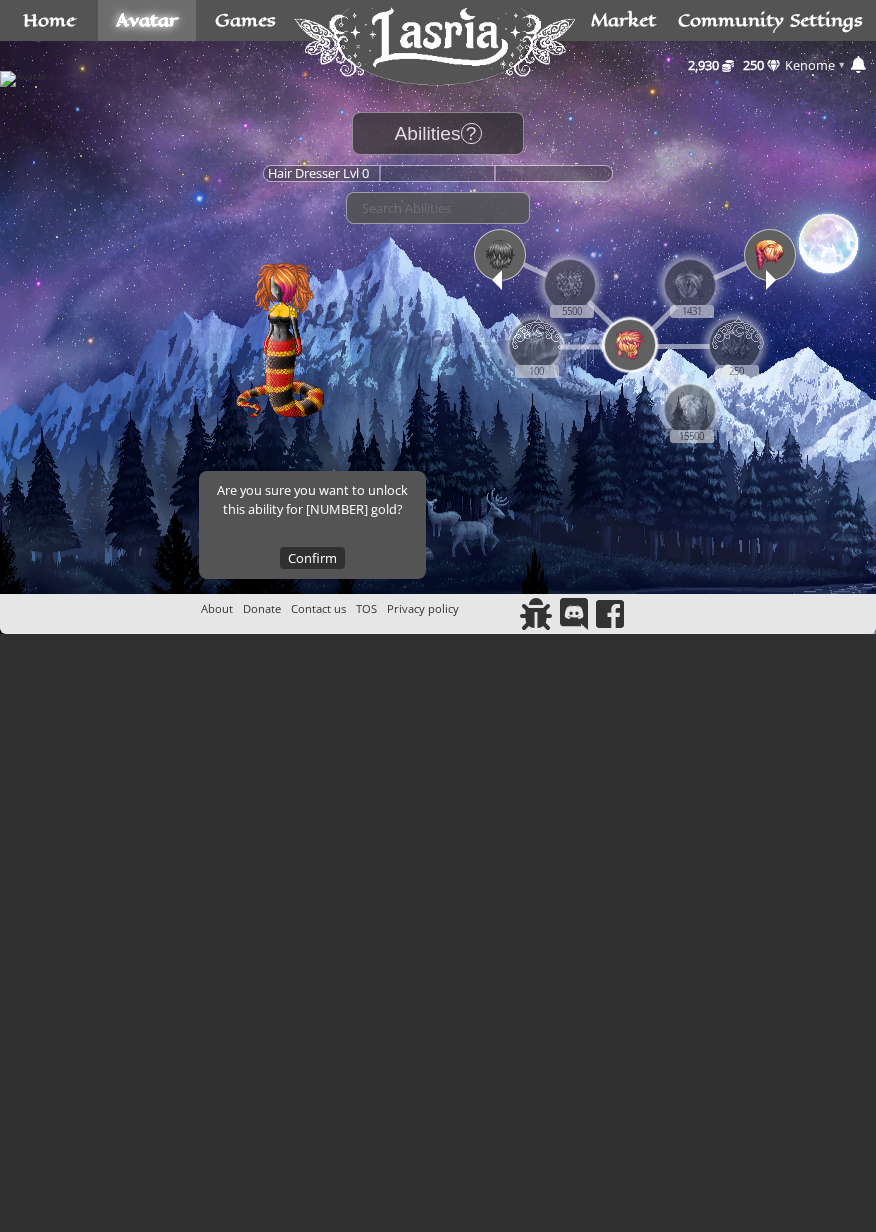 click at bounding box center [771, 280] 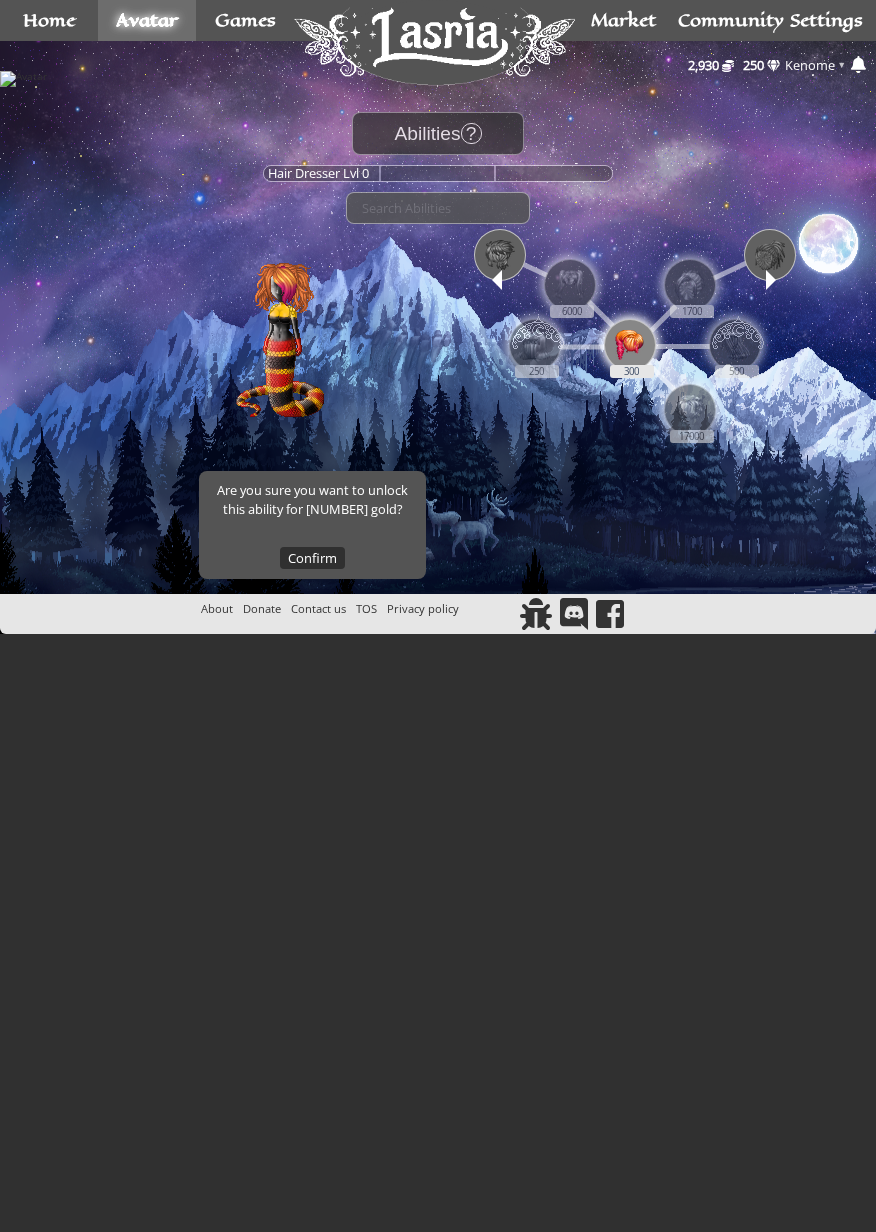 click on "300" at bounding box center (630, 344) 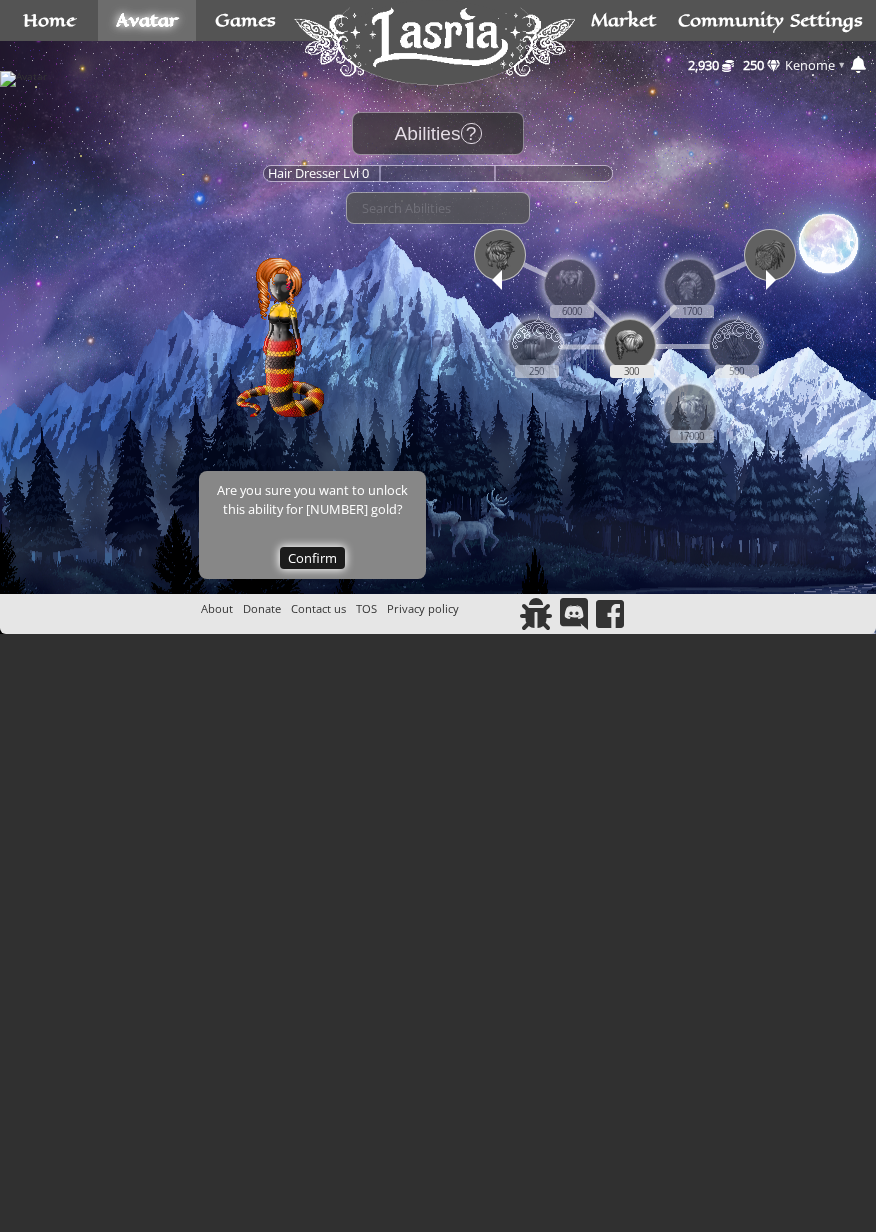 click on "Confirm" at bounding box center [312, 558] 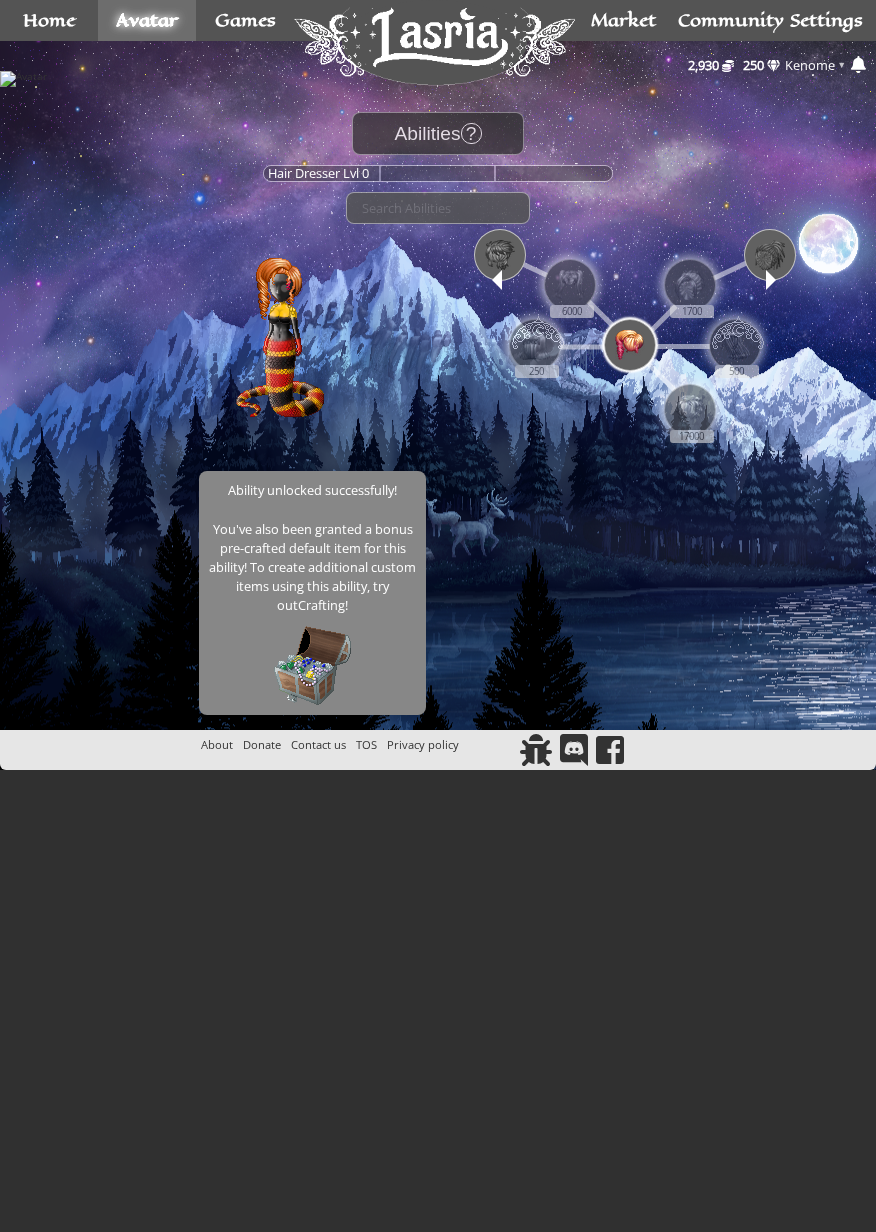 click at bounding box center [312, 665] 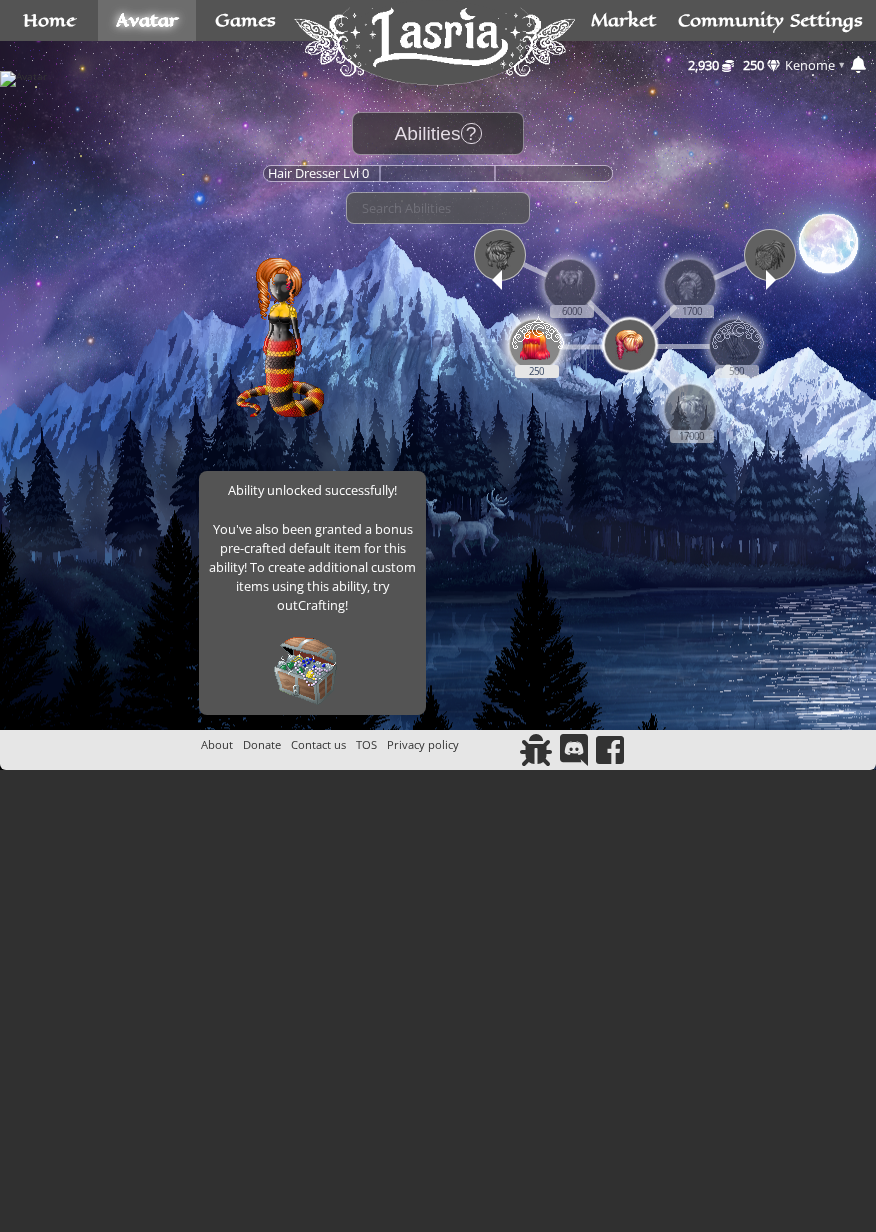 click at bounding box center (538, 345) 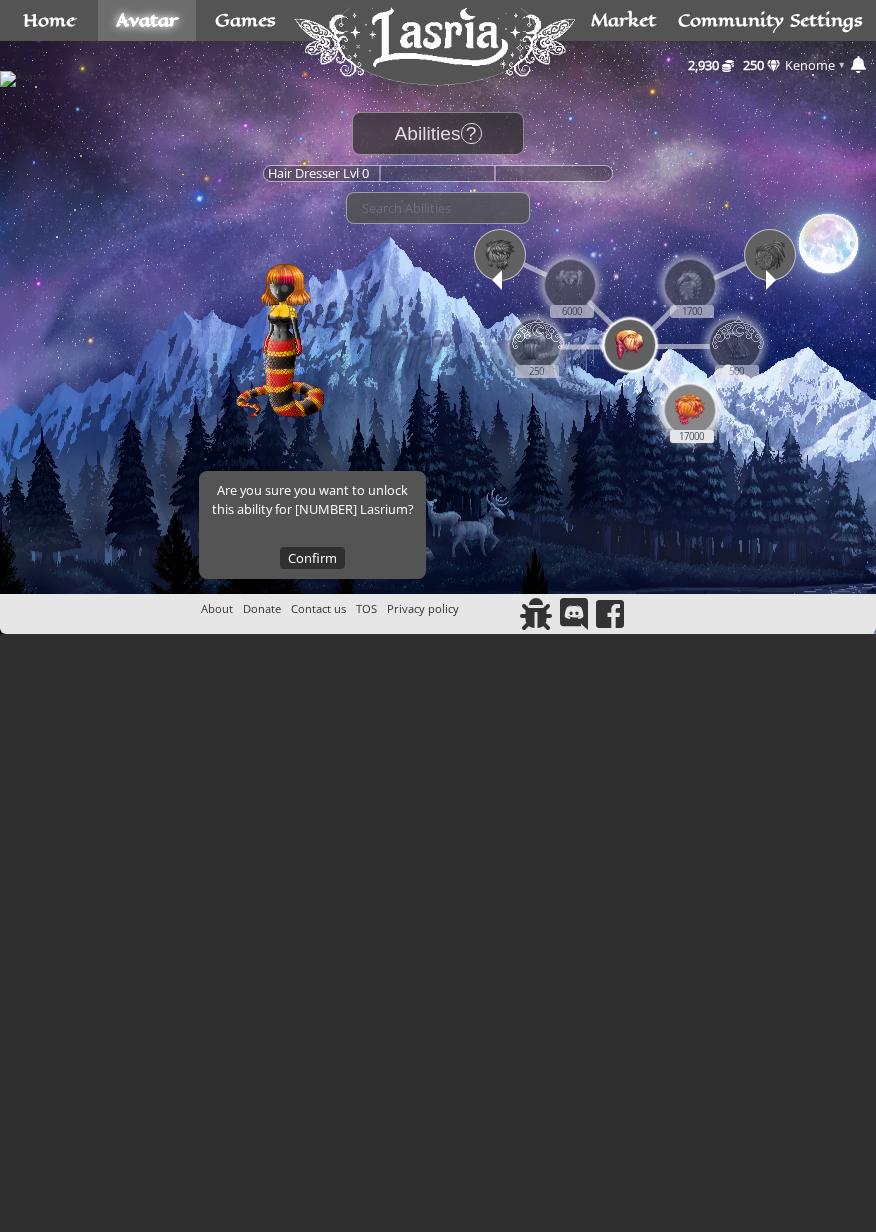 click at bounding box center (690, 410) 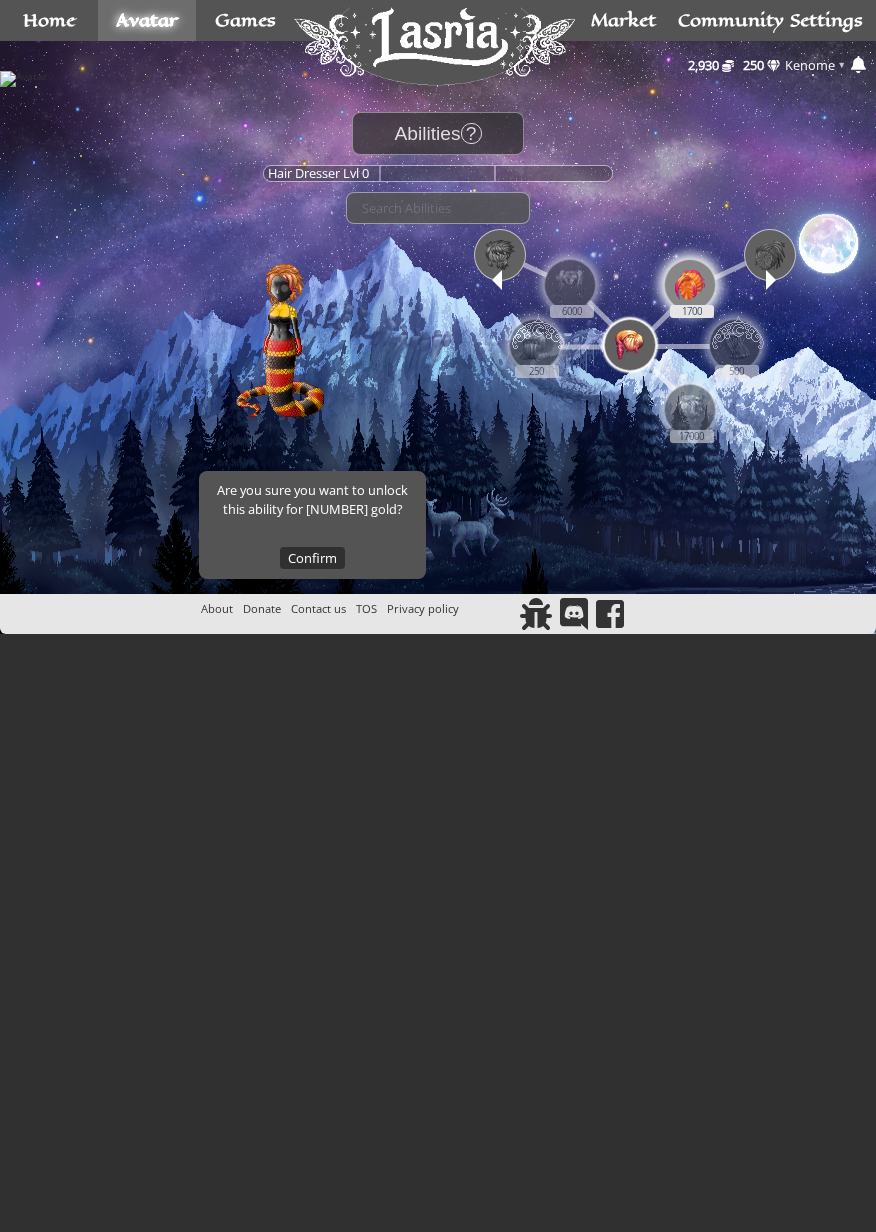 click on "1700" at bounding box center [690, 284] 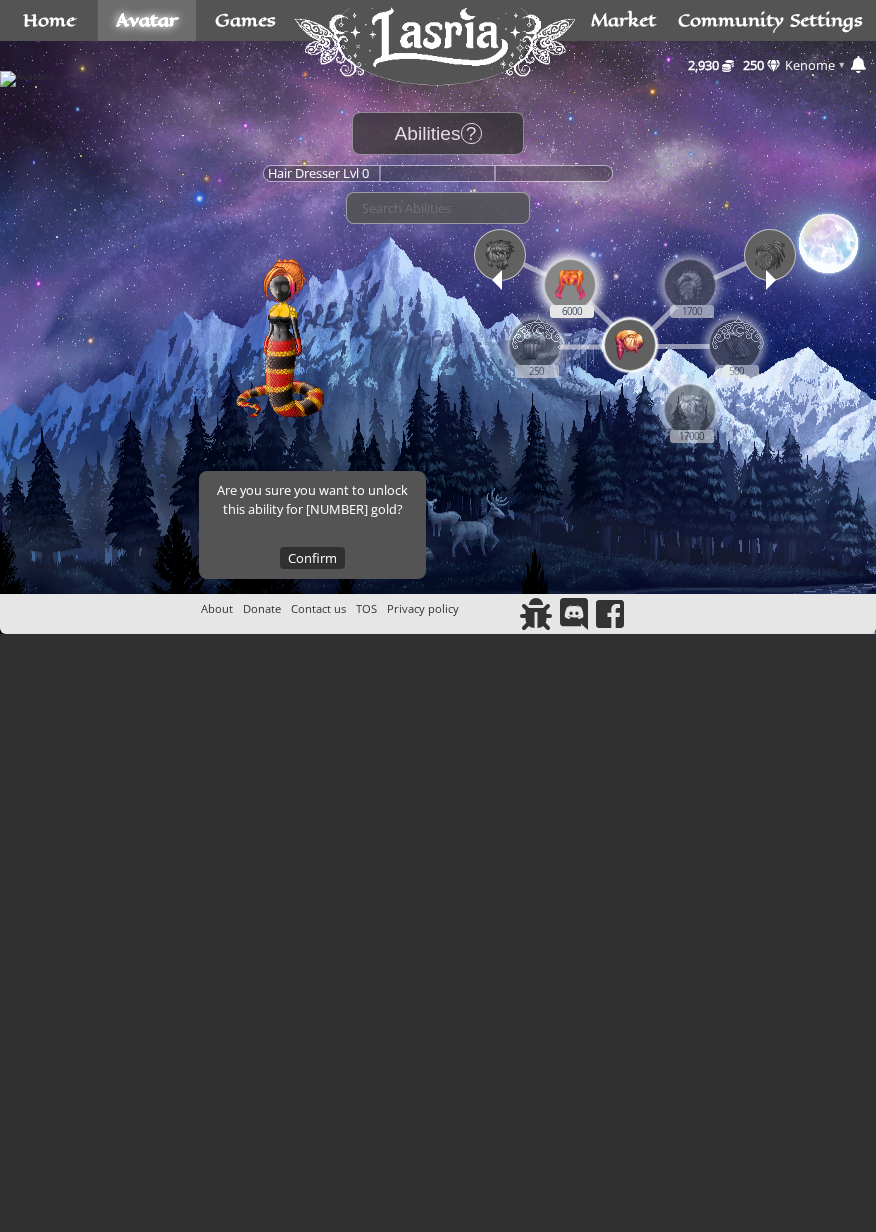 click on "6000" at bounding box center (570, 284) 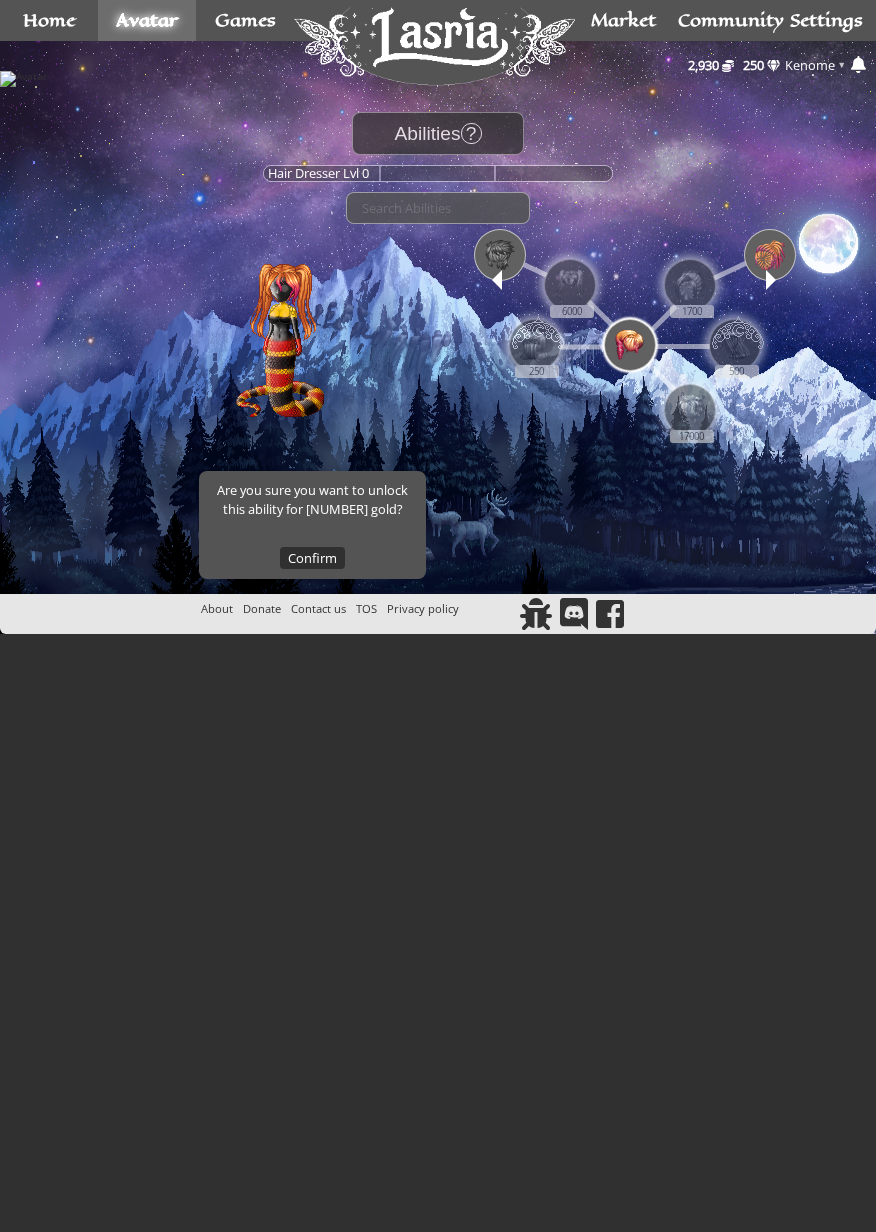 click at bounding box center [771, 280] 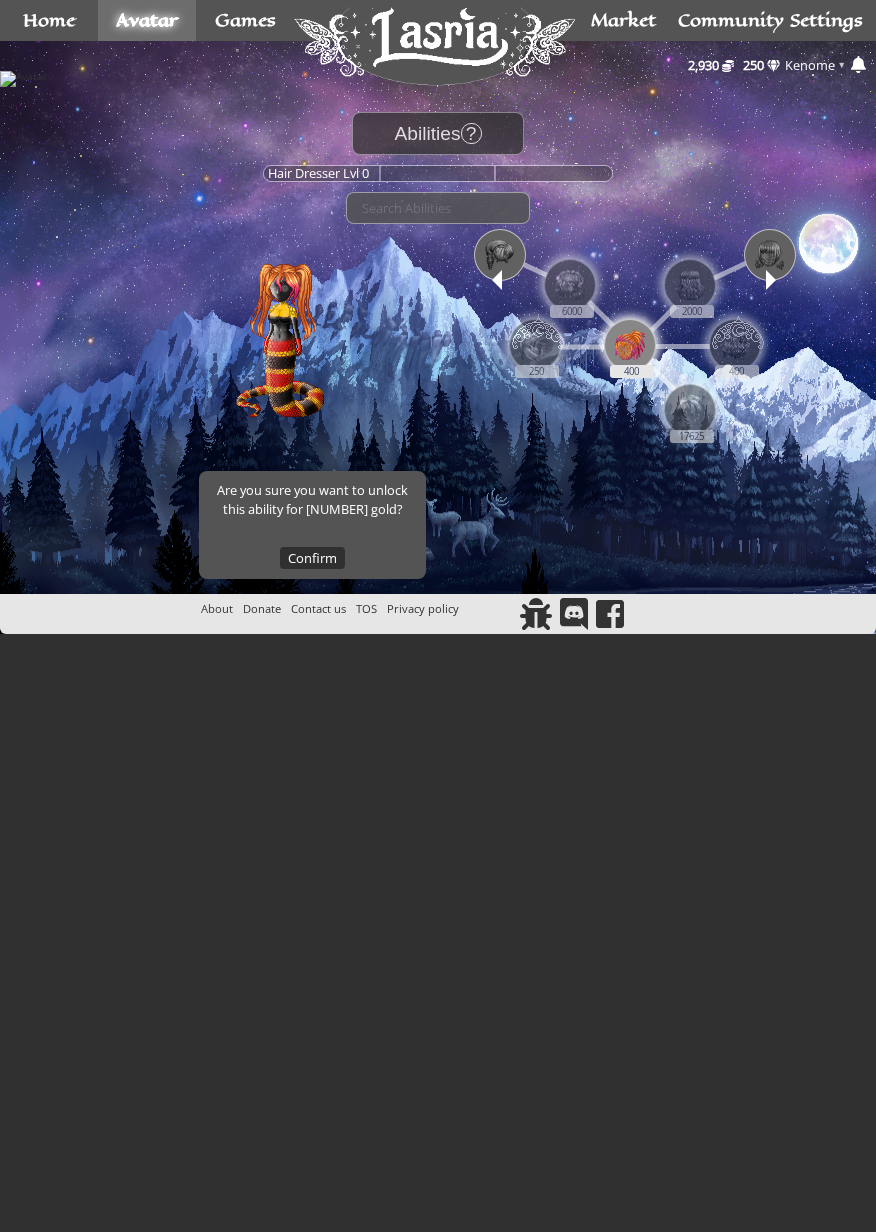 click at bounding box center [630, 345] 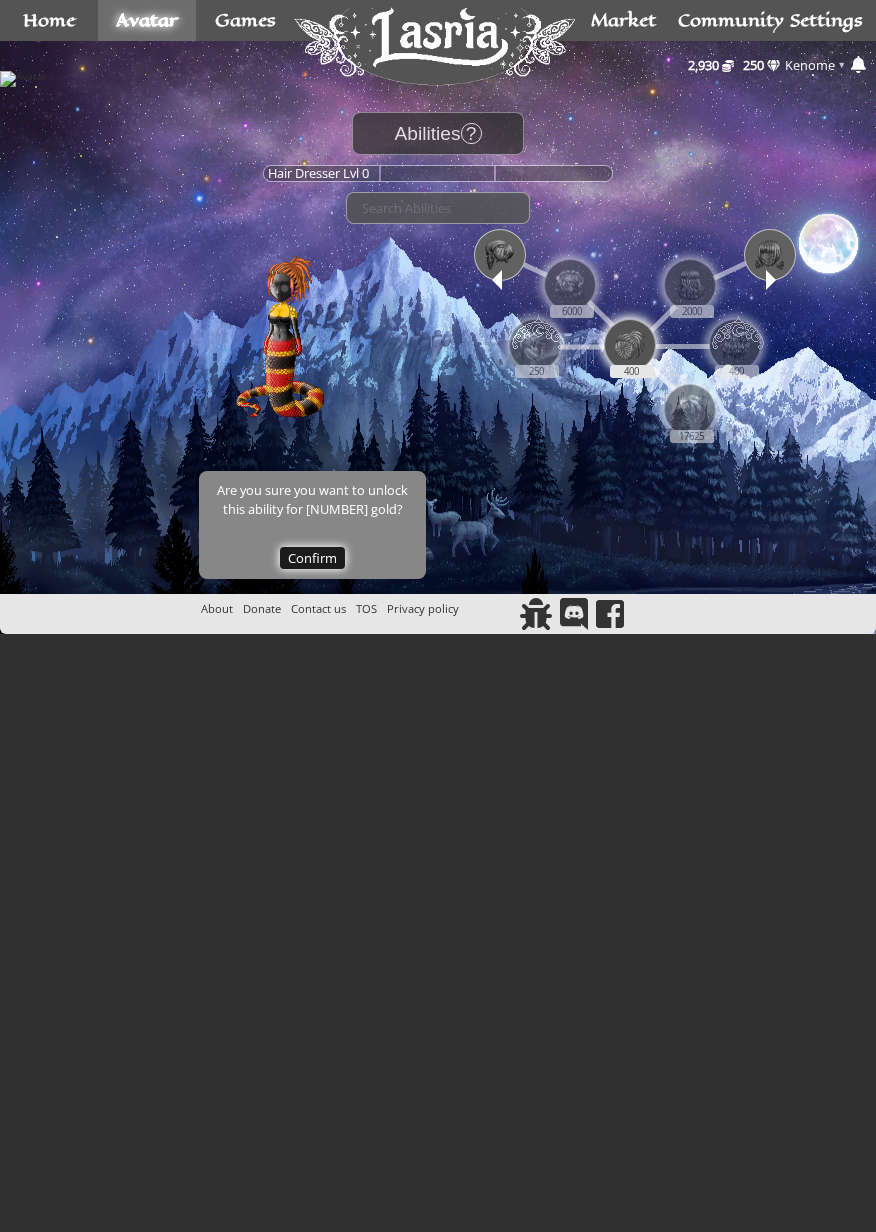 click on "Confirm" at bounding box center (312, 558) 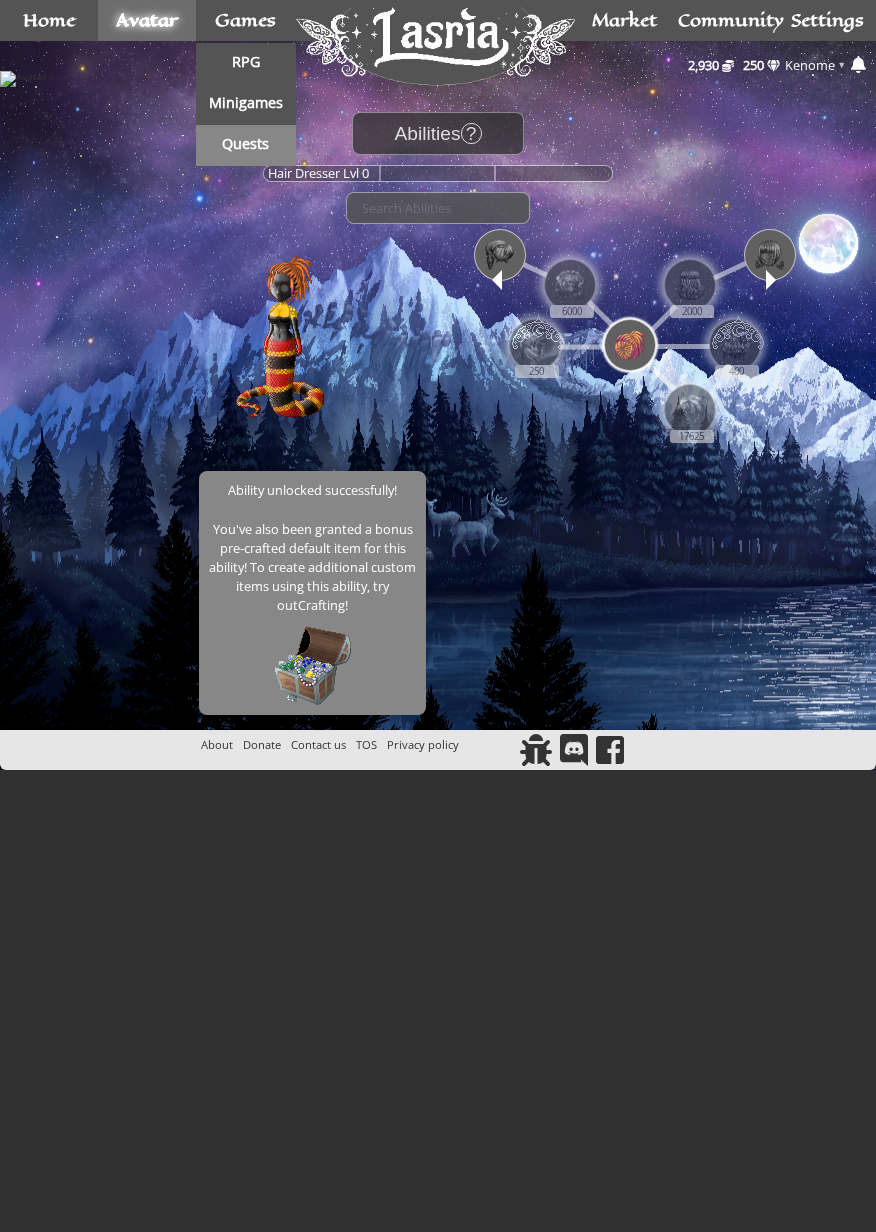 click on "Quests" at bounding box center [246, 145] 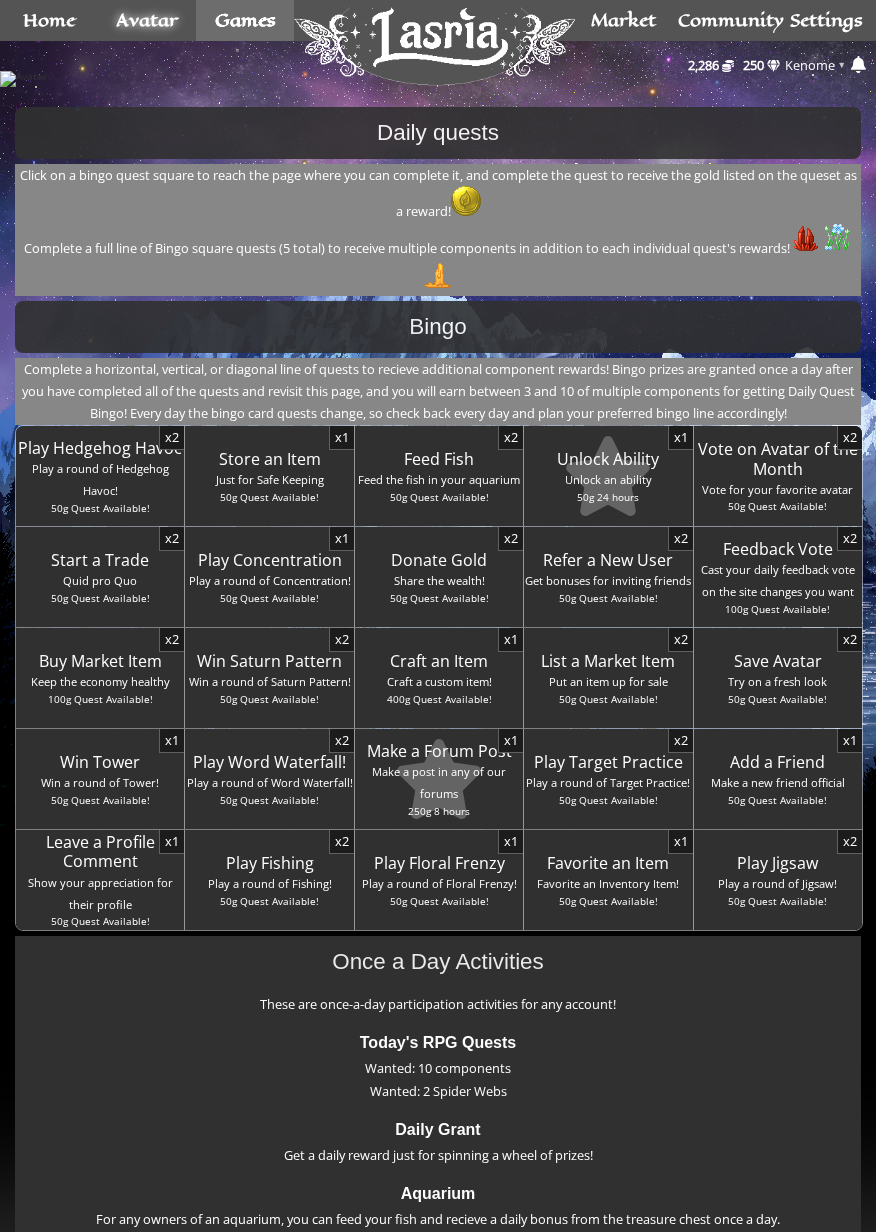 scroll, scrollTop: 0, scrollLeft: 0, axis: both 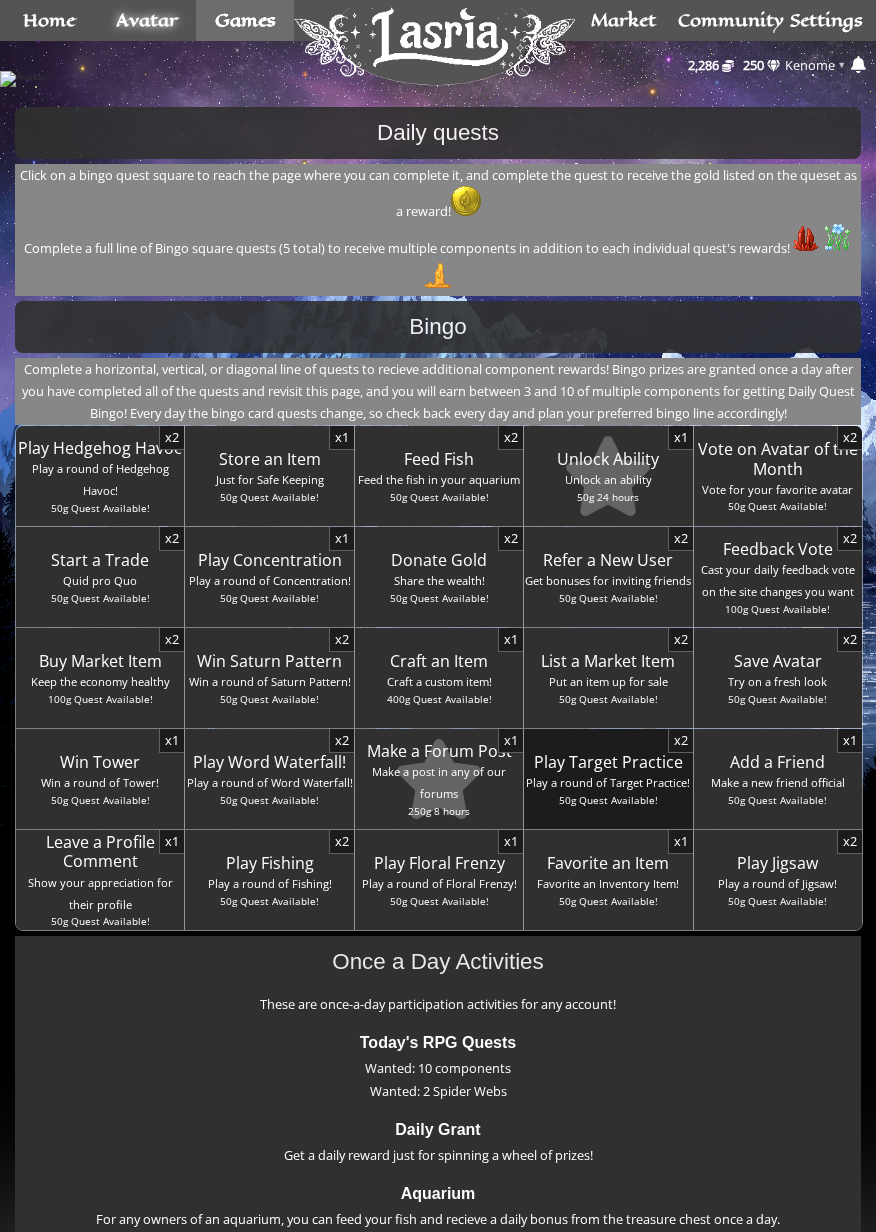 click on "Play a round of Target Practice!" at bounding box center [608, 783] 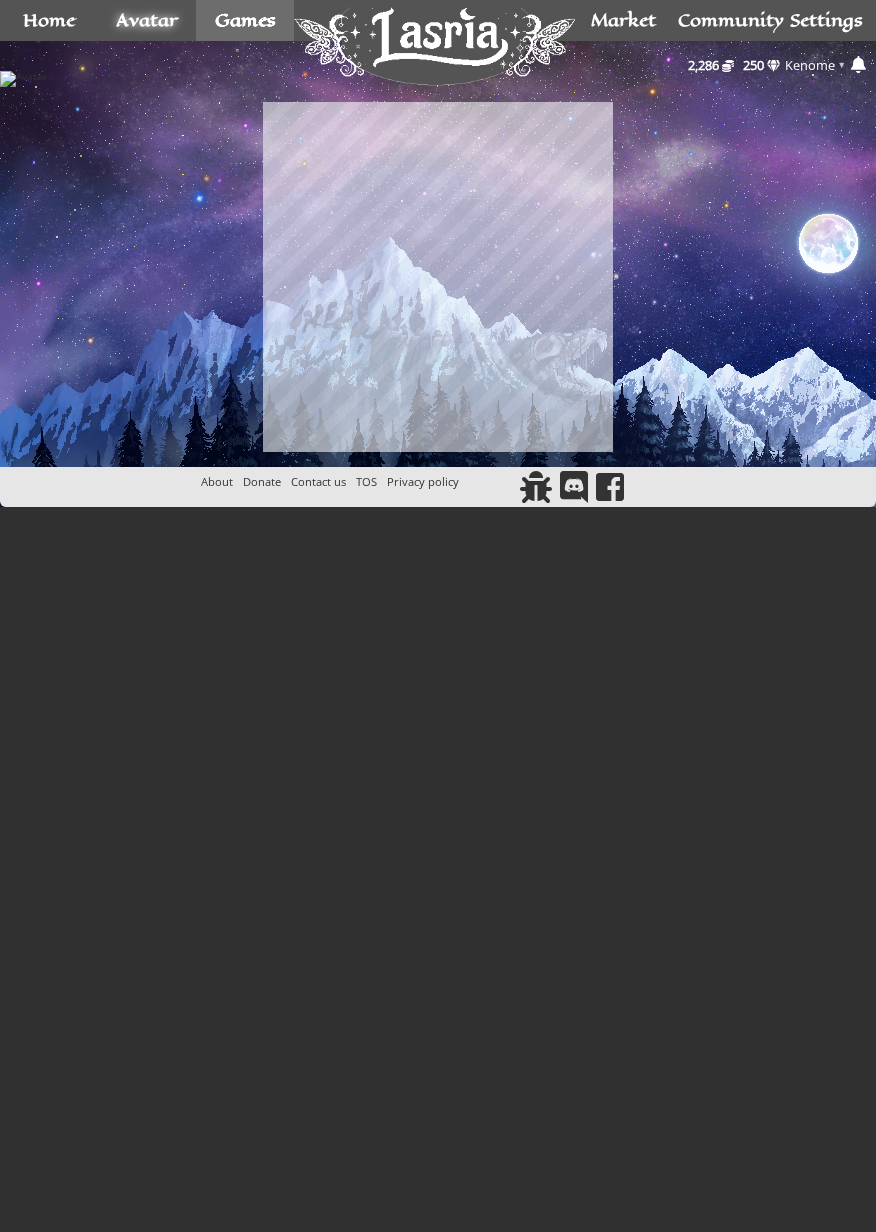 scroll, scrollTop: 0, scrollLeft: 0, axis: both 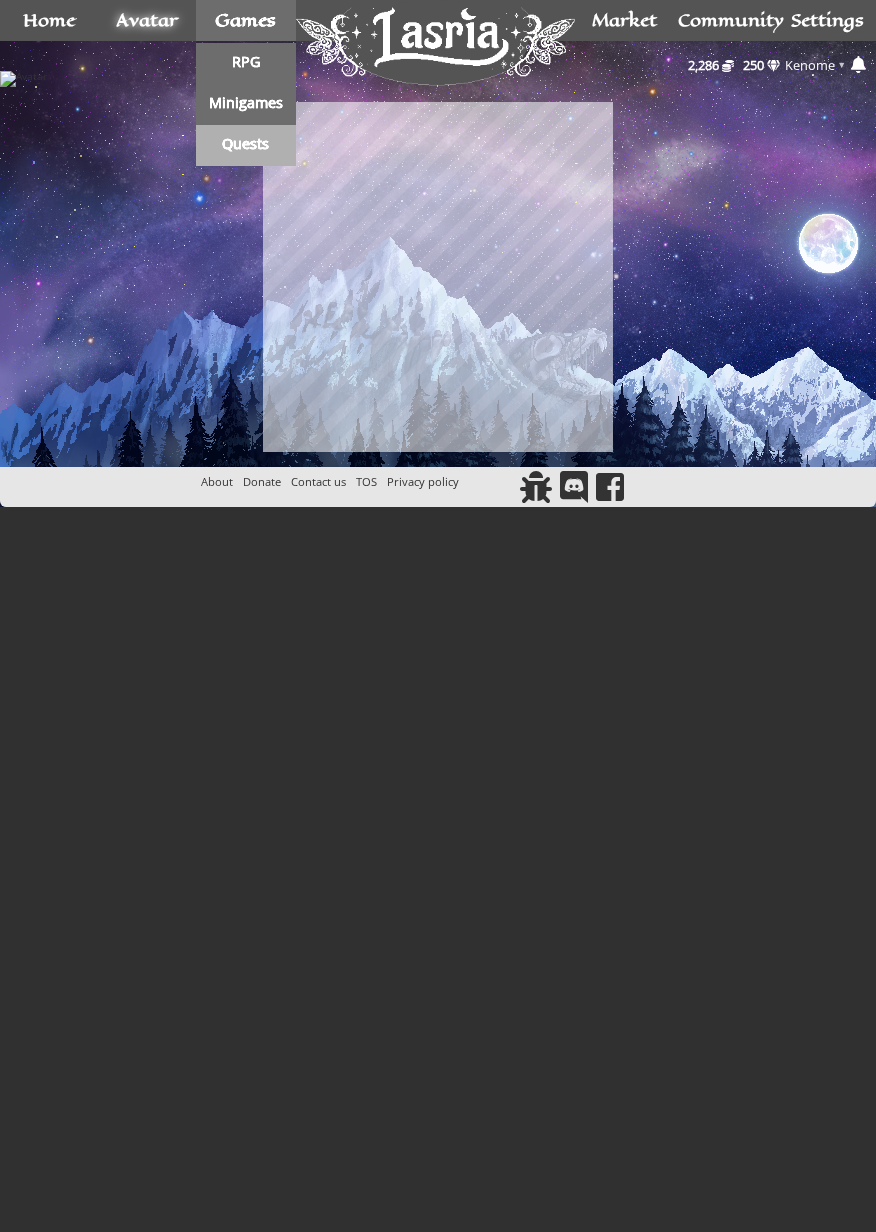 click on "Quests" at bounding box center (245, 144) 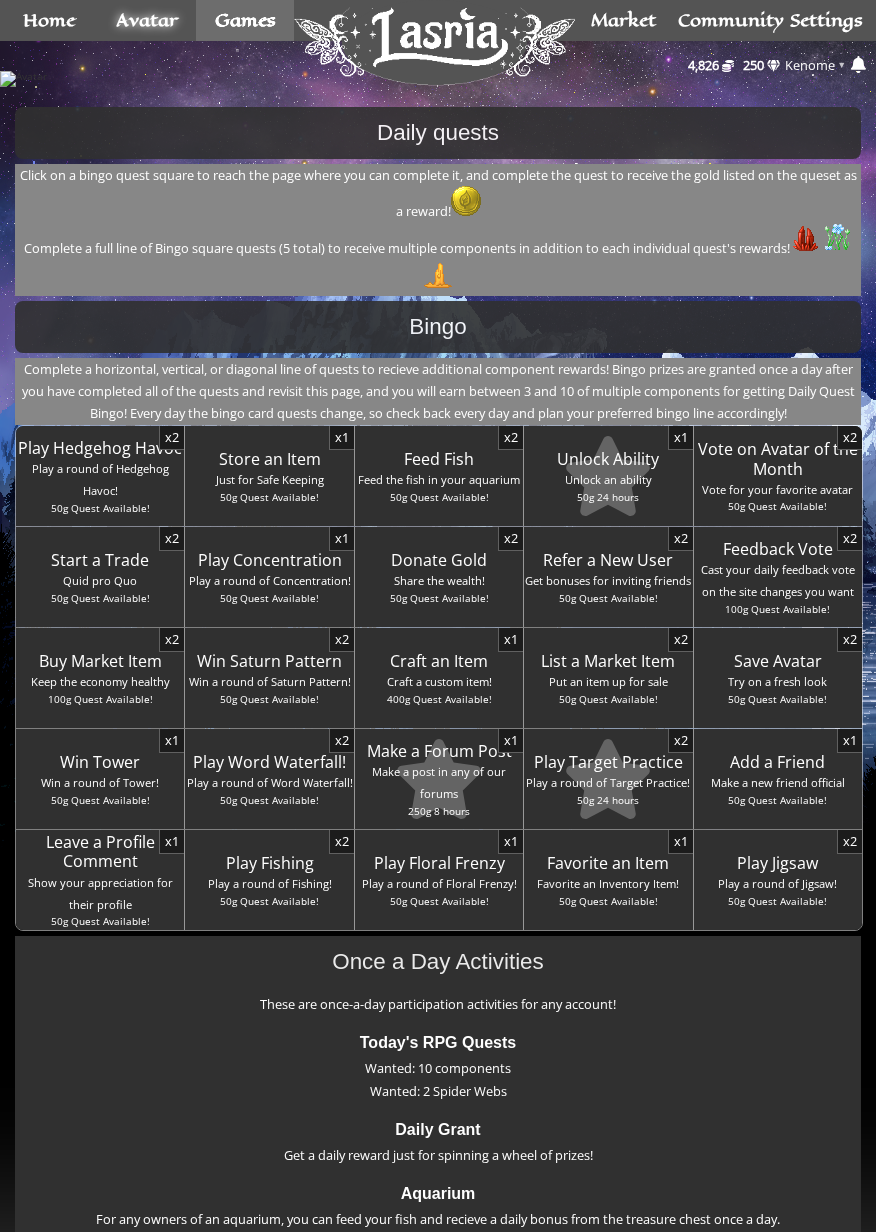 scroll, scrollTop: 0, scrollLeft: 0, axis: both 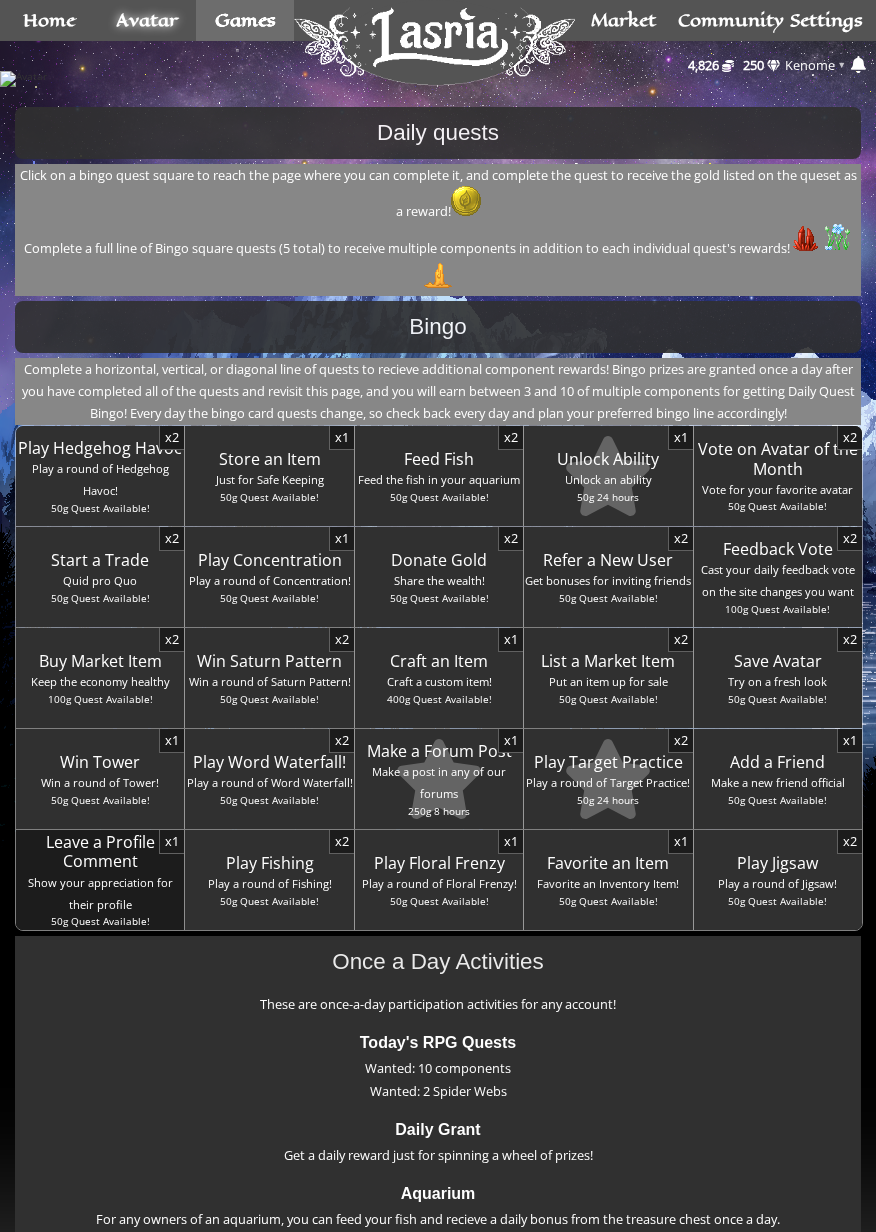 click on "Show your appreciation for their profile" at bounding box center [778, 783] 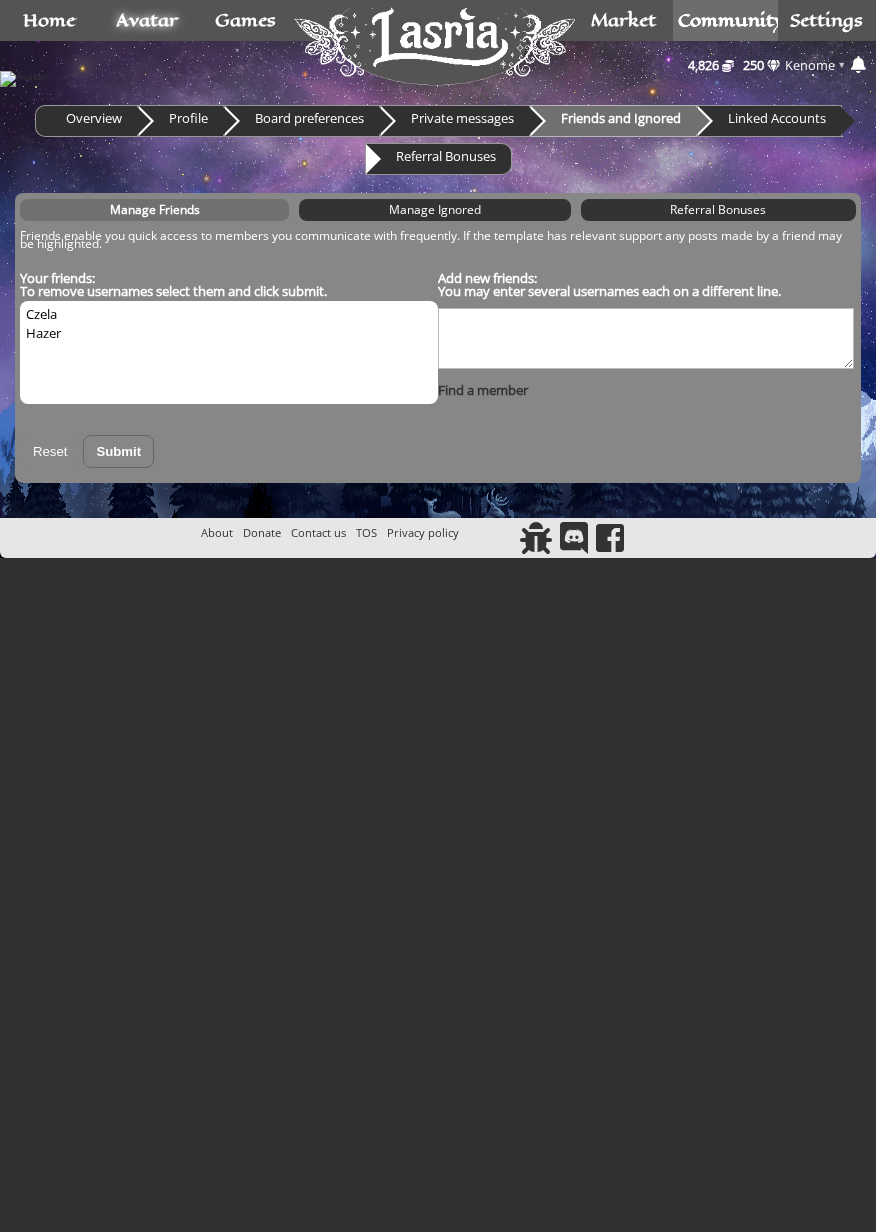 scroll, scrollTop: 0, scrollLeft: 0, axis: both 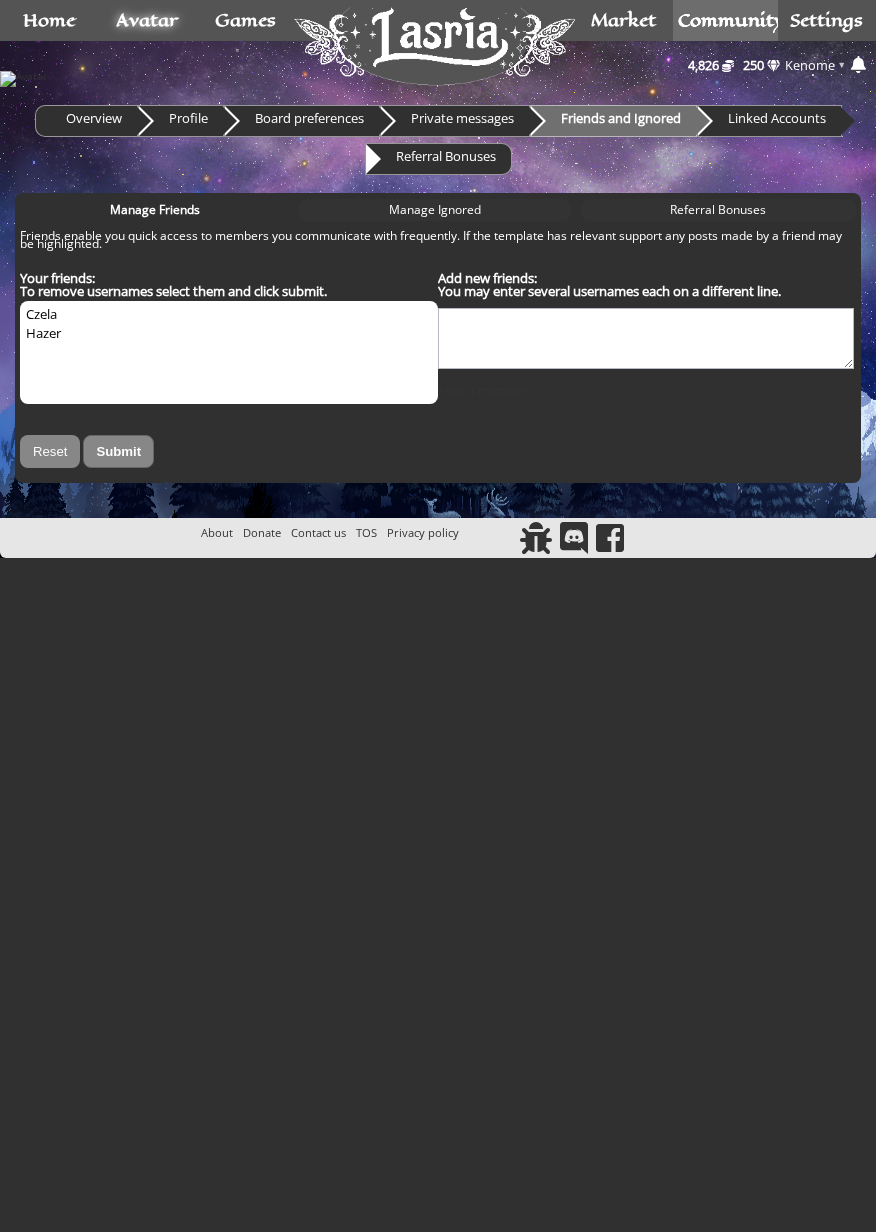 click on "Manage Friends" at bounding box center (155, 209) 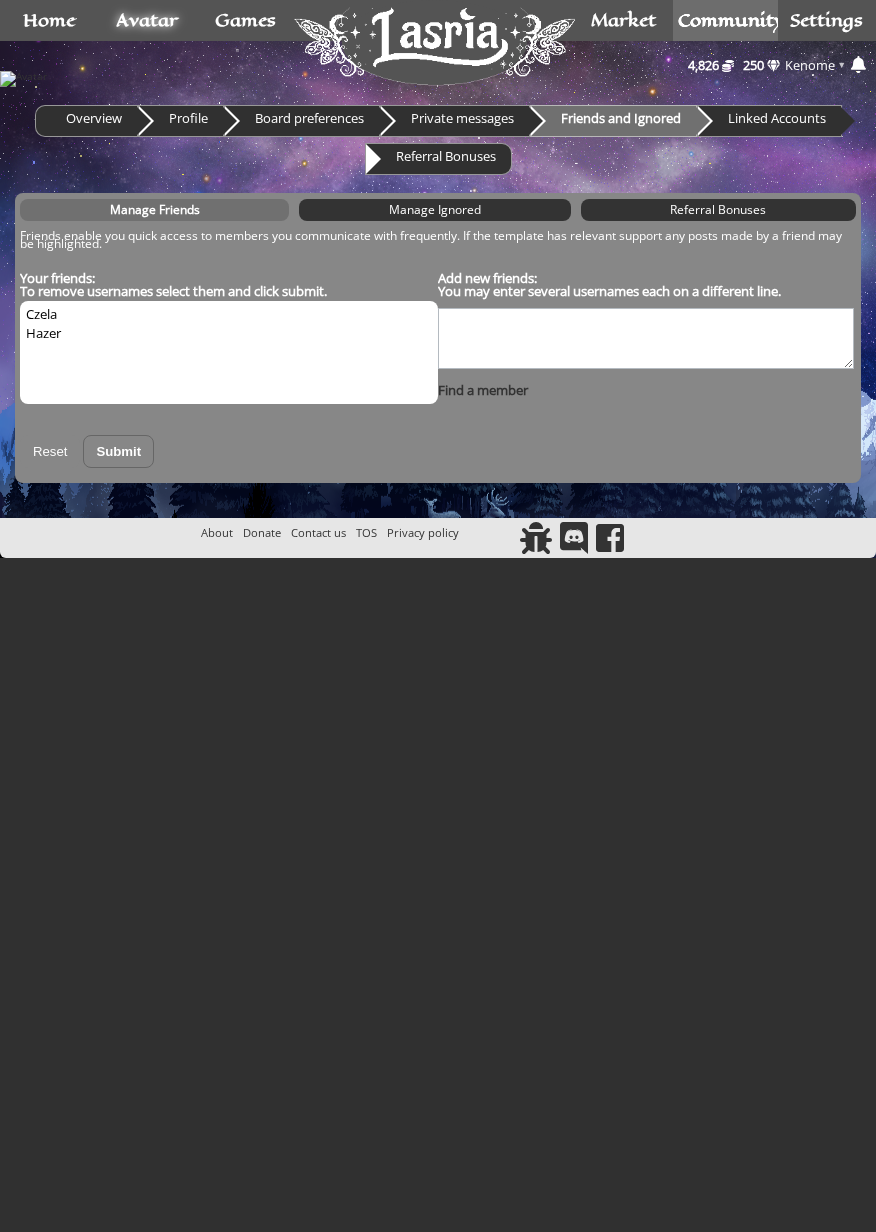 scroll, scrollTop: 0, scrollLeft: 0, axis: both 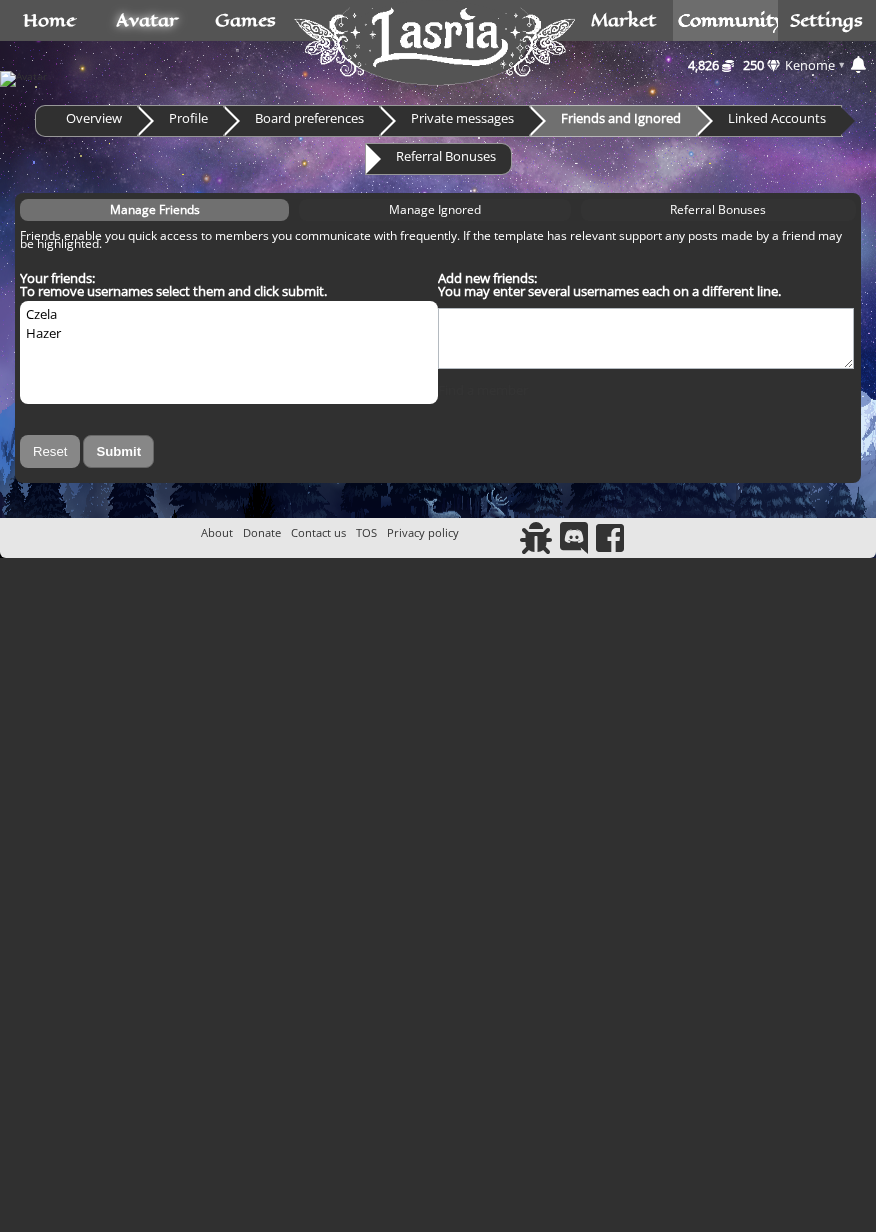 click on "Czela Hazer" at bounding box center (229, 352) 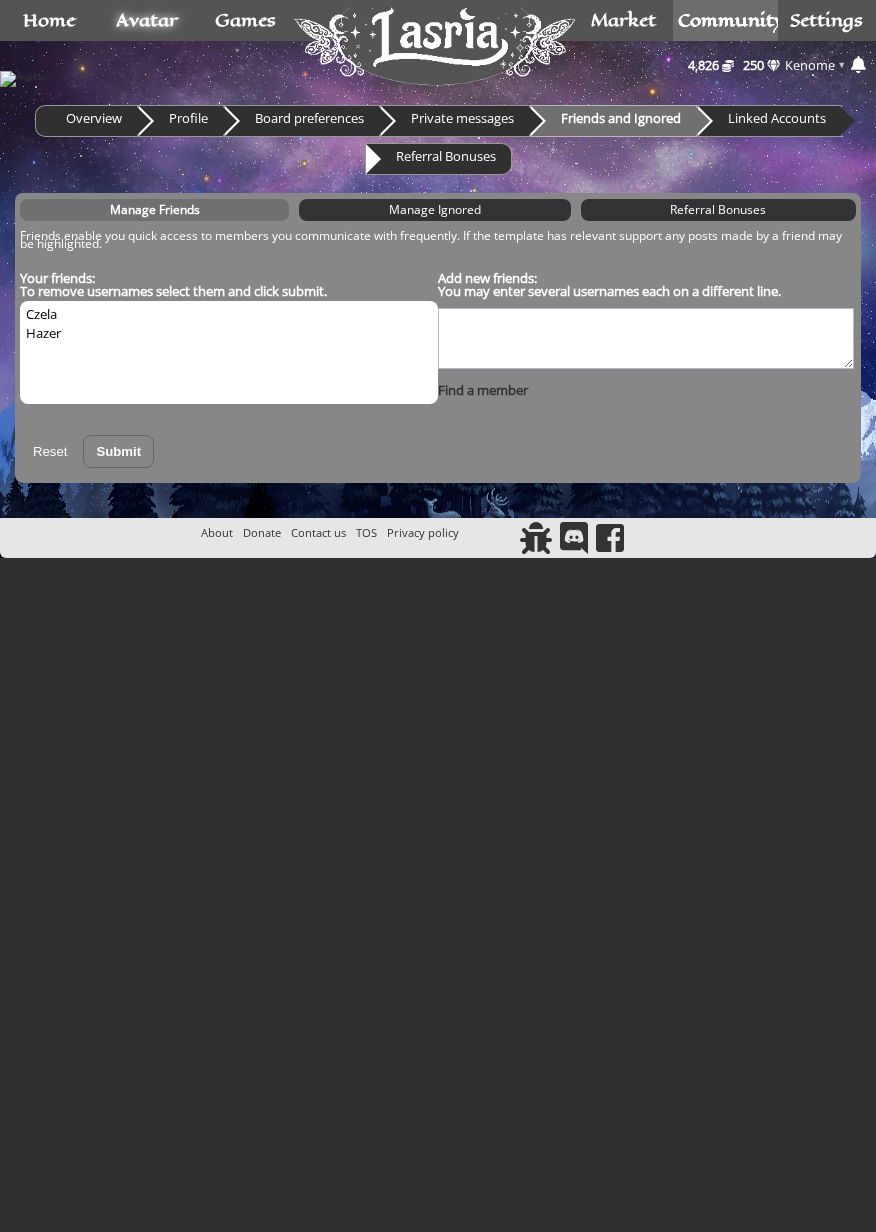 click on "Linked Accounts" at bounding box center (769, 121) 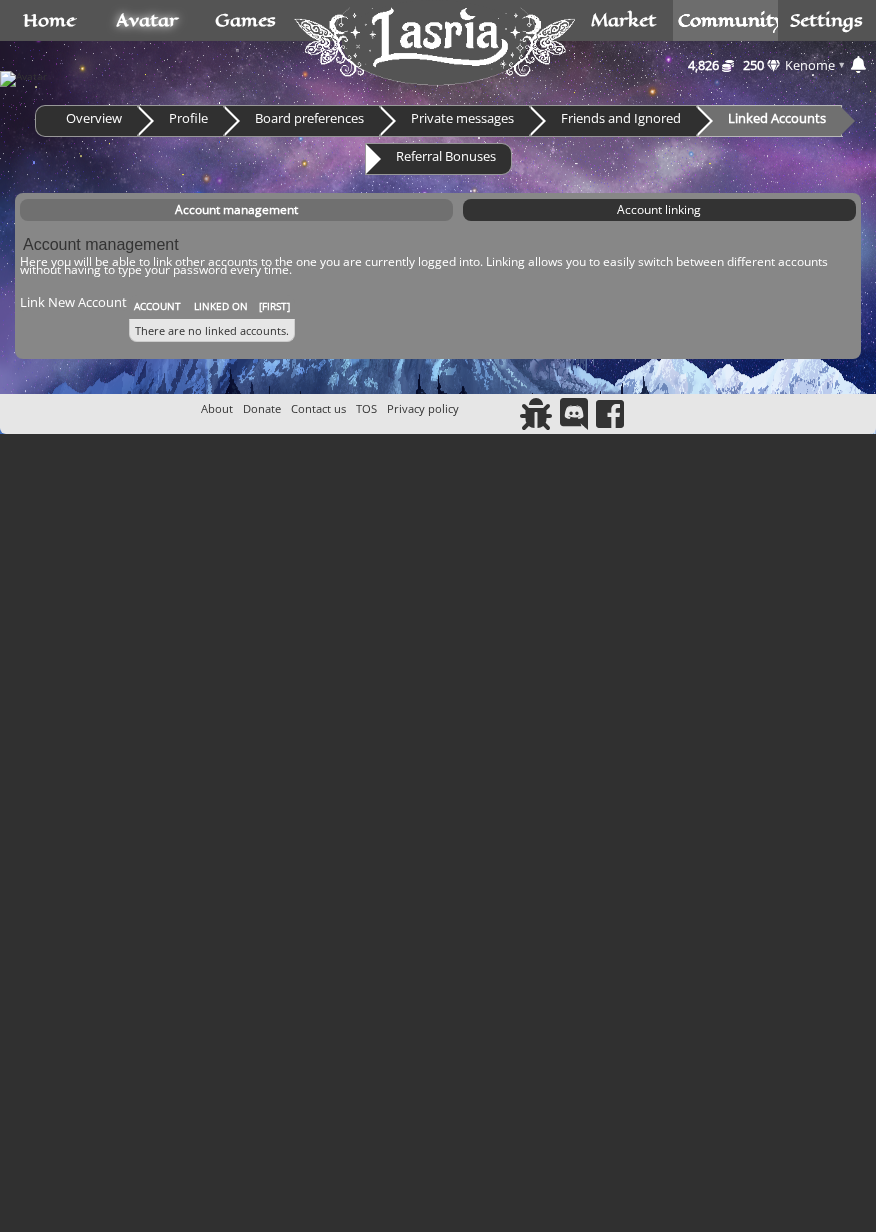 scroll, scrollTop: 0, scrollLeft: 0, axis: both 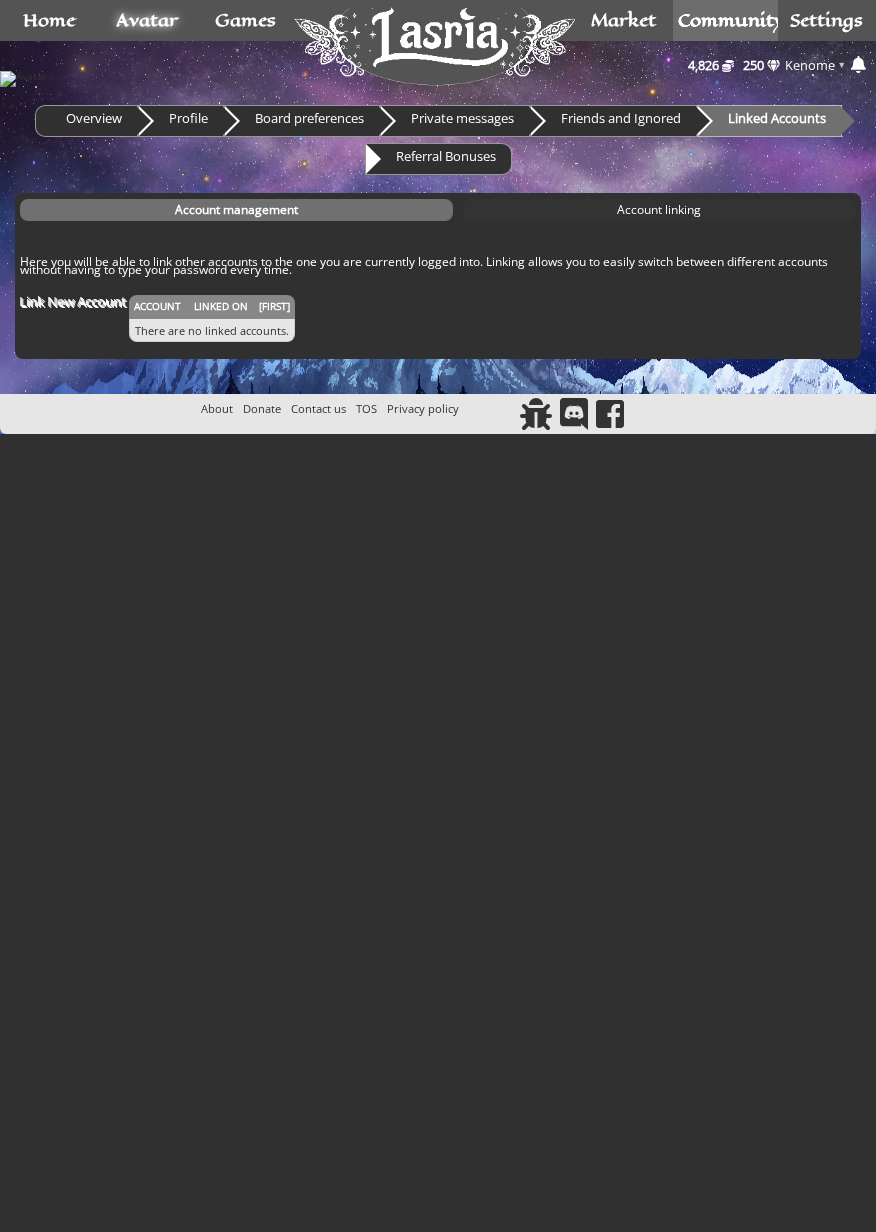 click on "Link New Account" at bounding box center (73, 302) 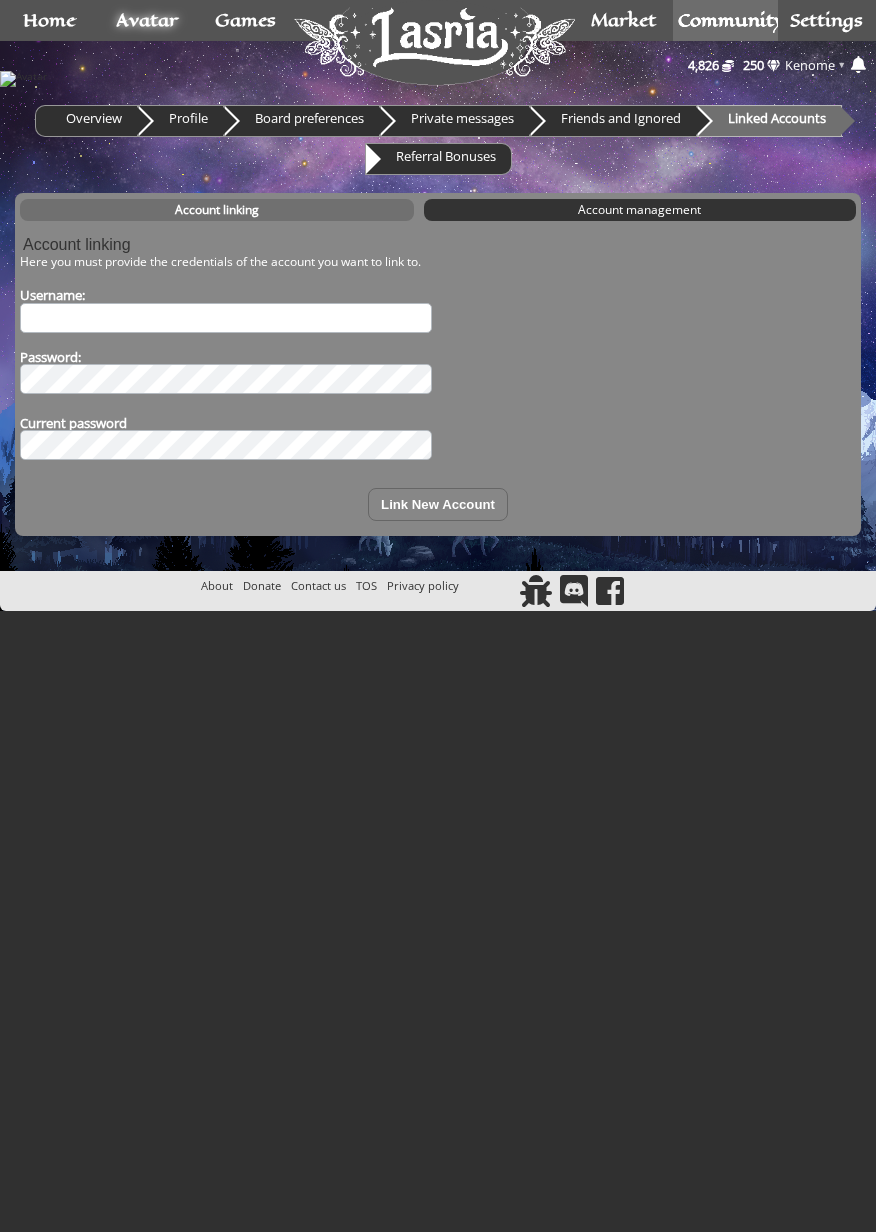 scroll, scrollTop: 0, scrollLeft: 0, axis: both 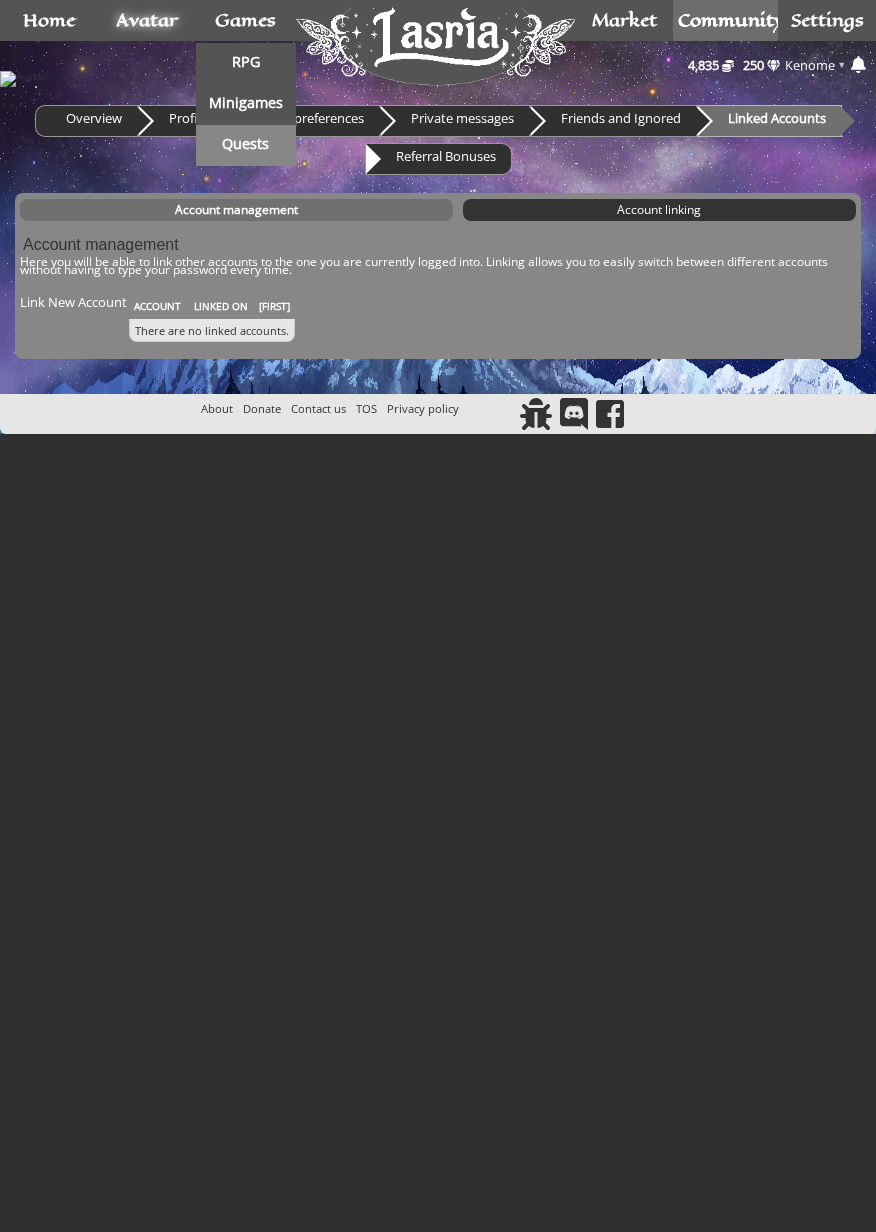 click on "Quests" at bounding box center (245, 144) 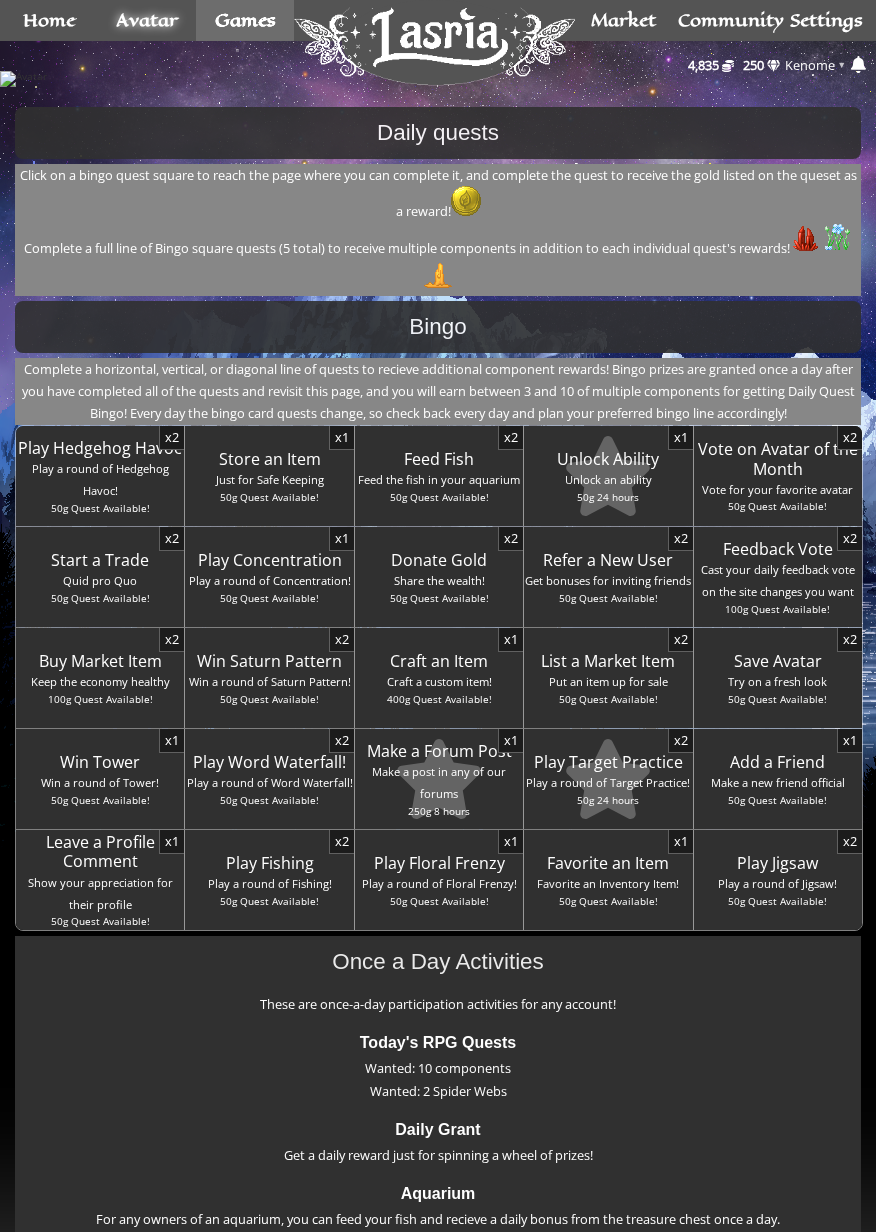 scroll, scrollTop: 0, scrollLeft: 0, axis: both 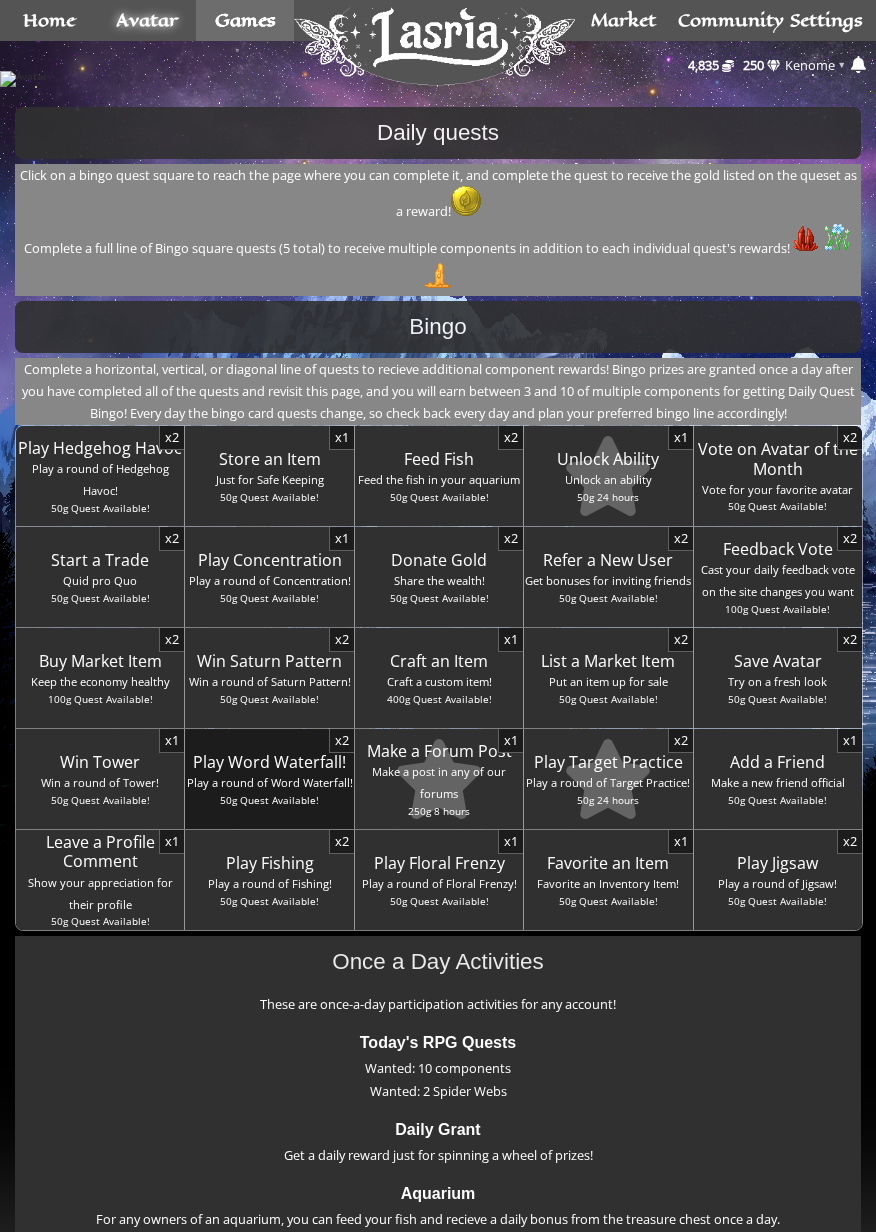 click on "50g Quest Available!" at bounding box center [269, 800] 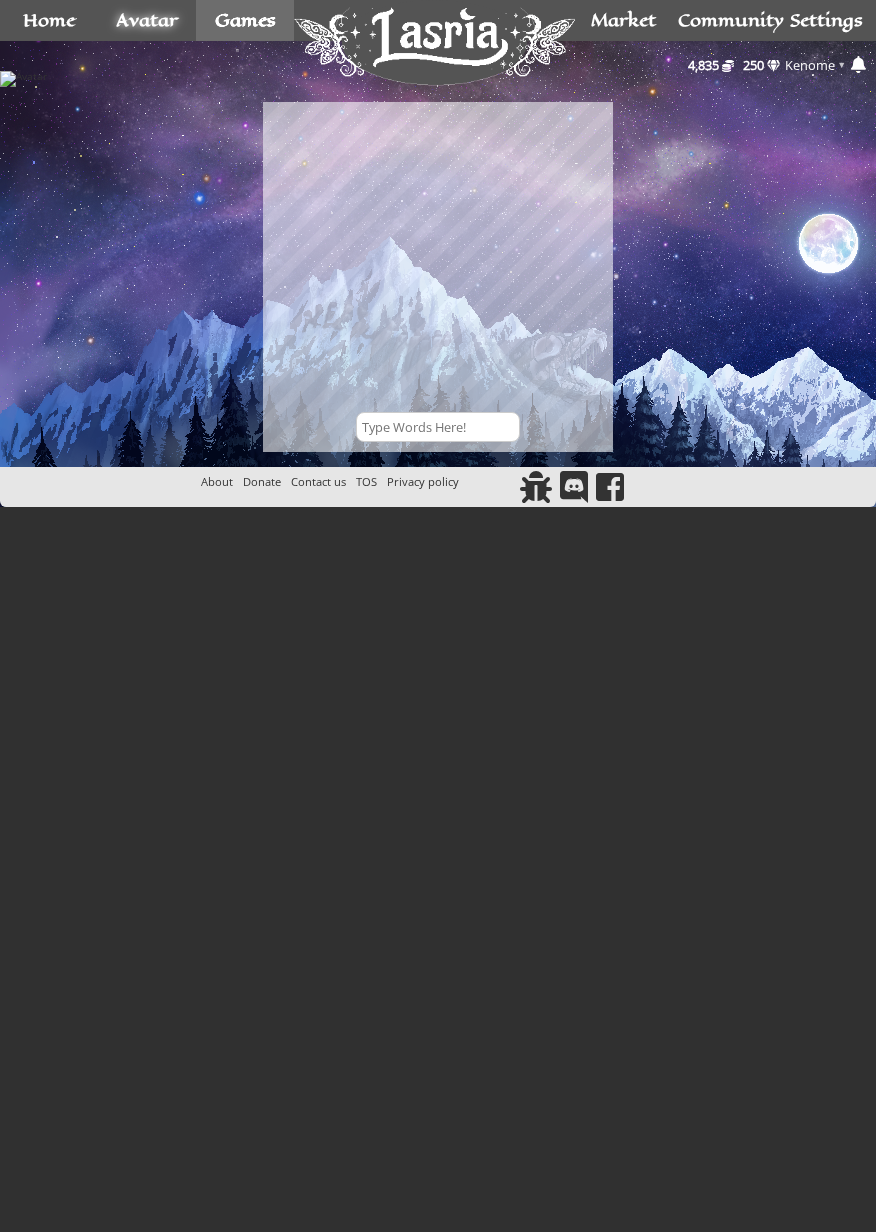scroll, scrollTop: 0, scrollLeft: 0, axis: both 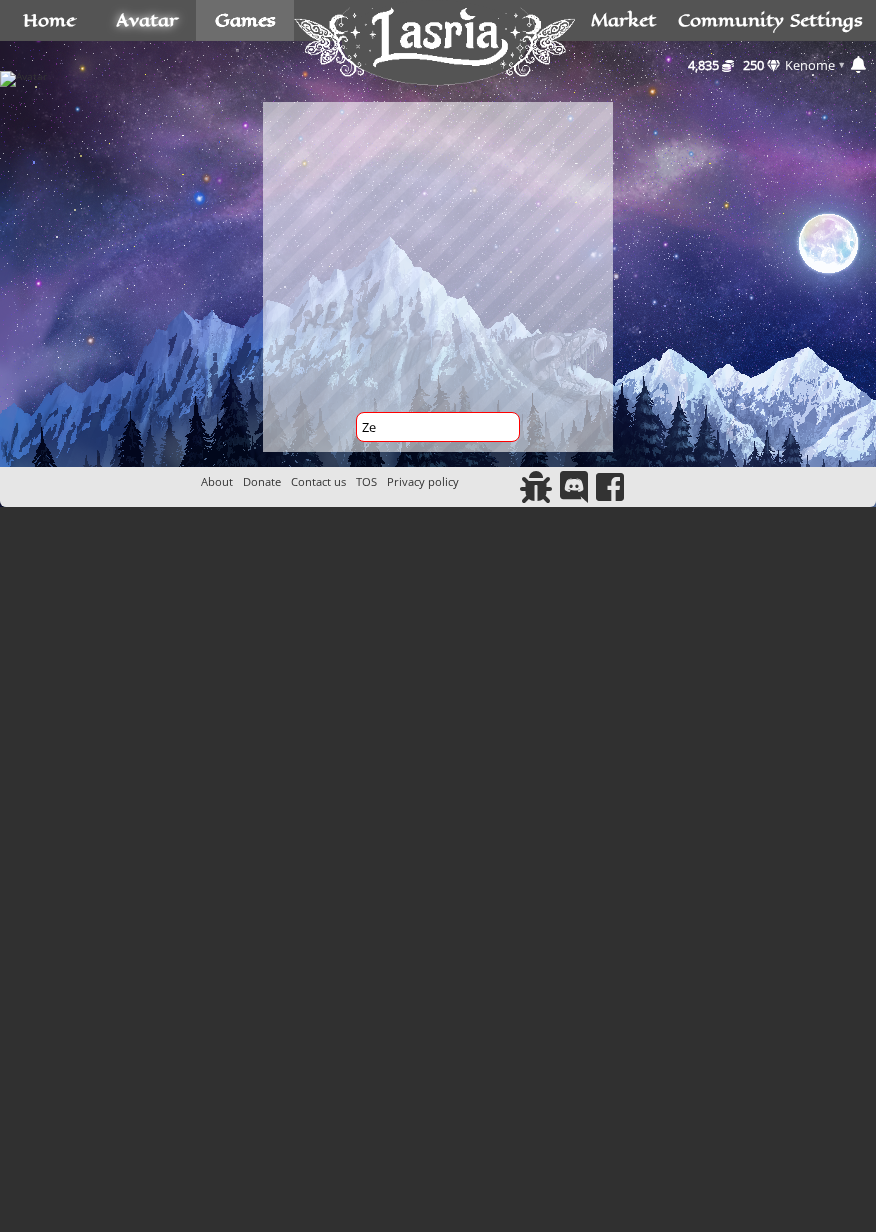 type on "Z" 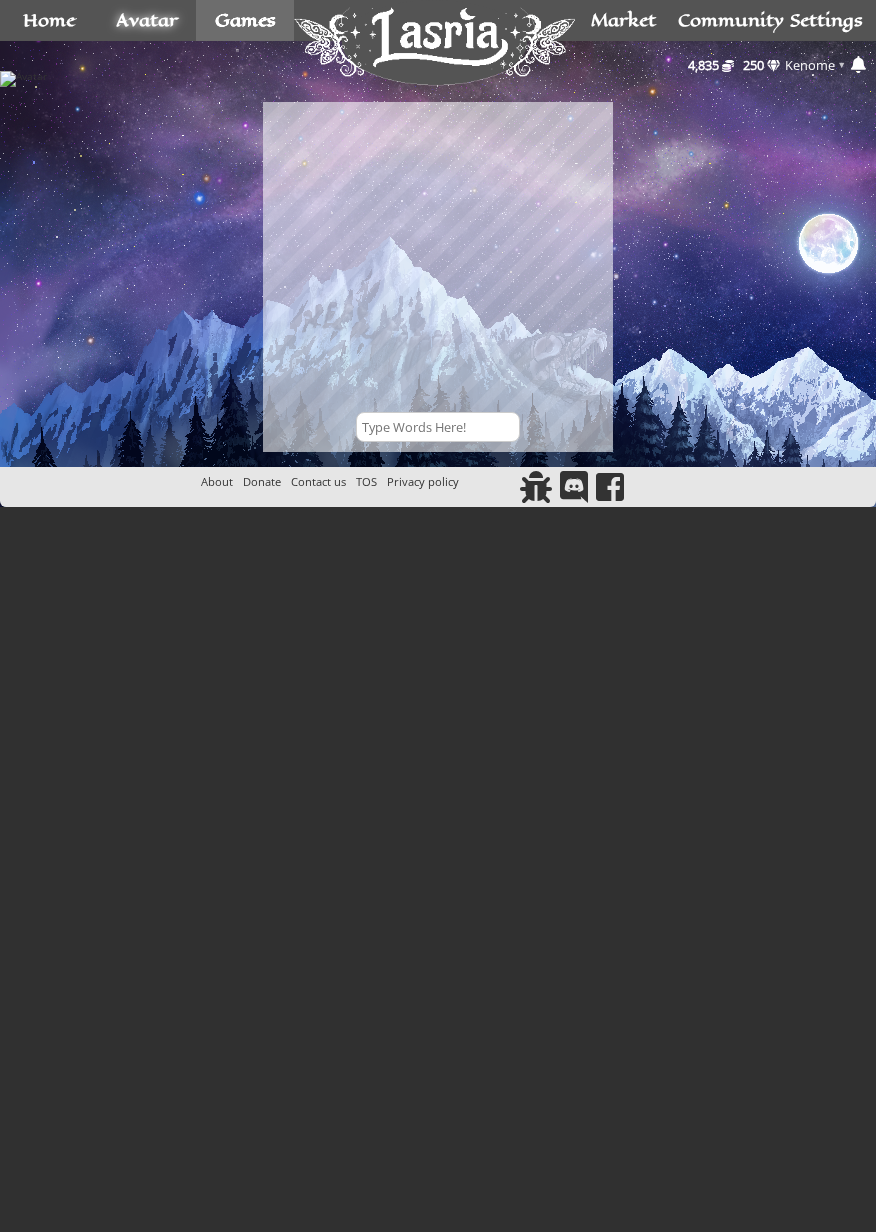 type on "H" 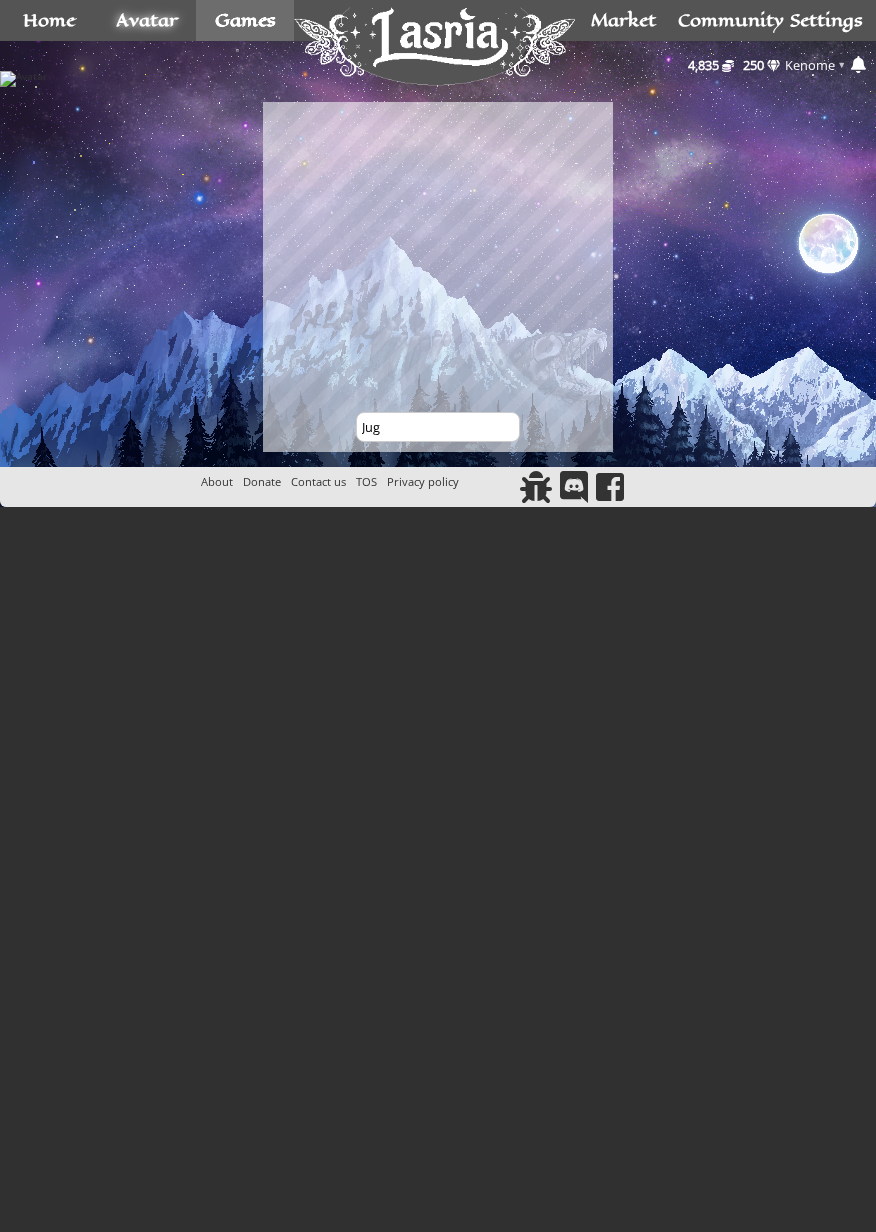 type on "Jug" 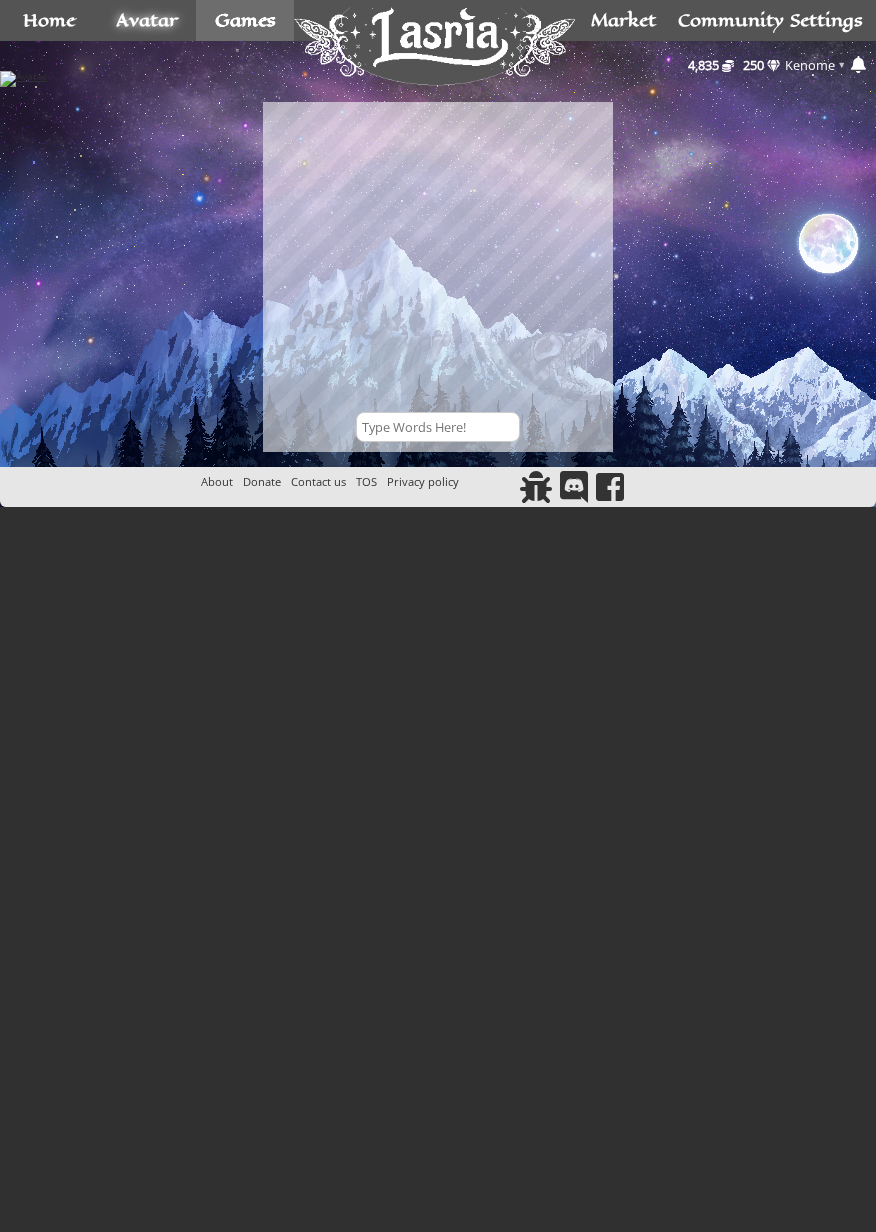 click at bounding box center [438, 79] 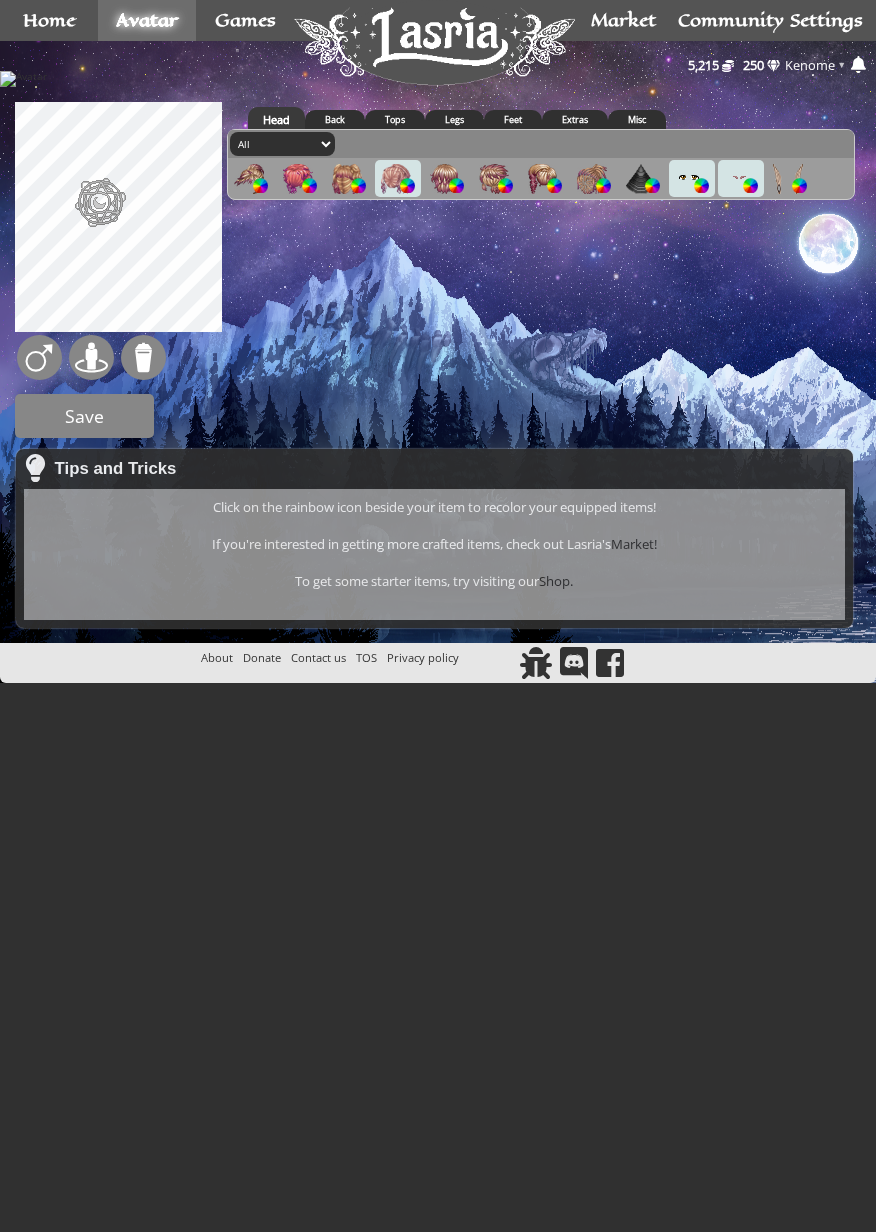 scroll, scrollTop: 0, scrollLeft: 0, axis: both 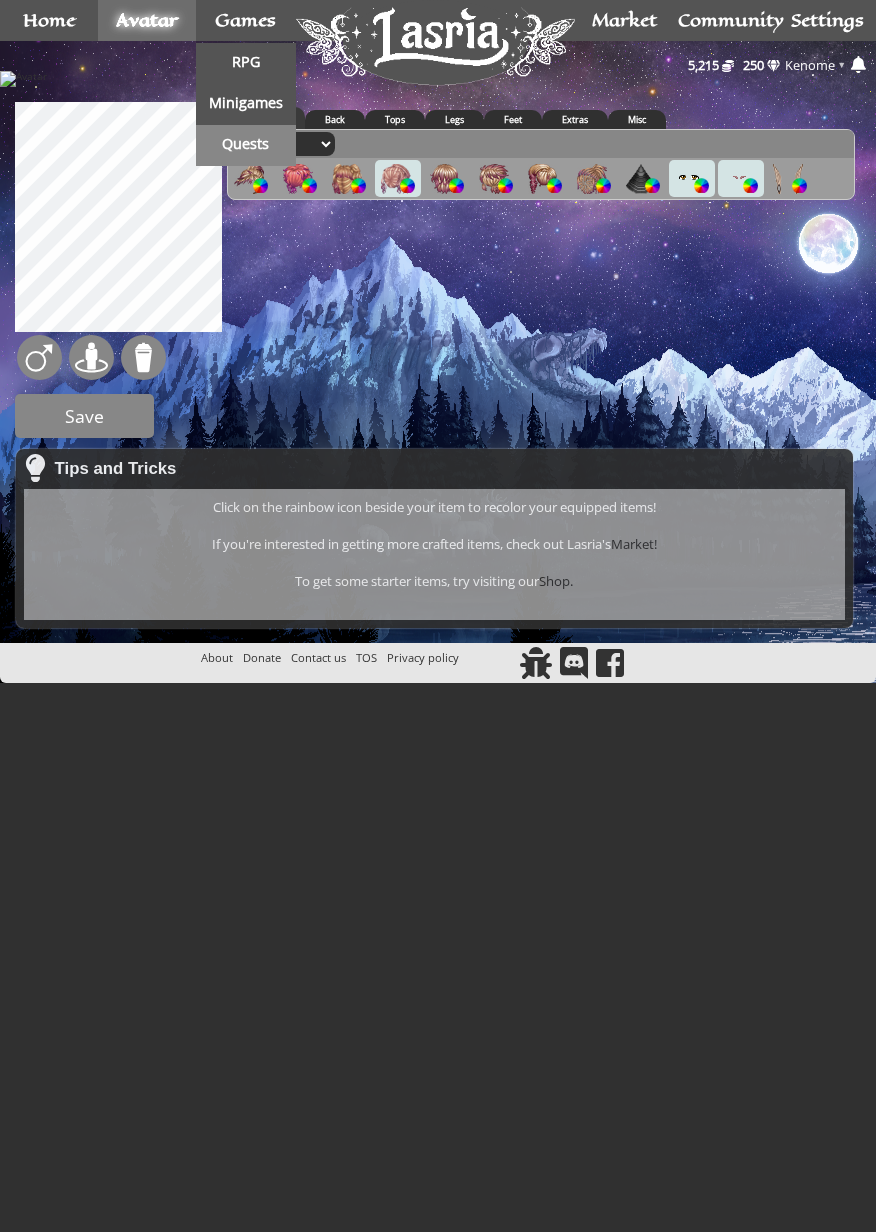 click on "Quests" at bounding box center (246, 145) 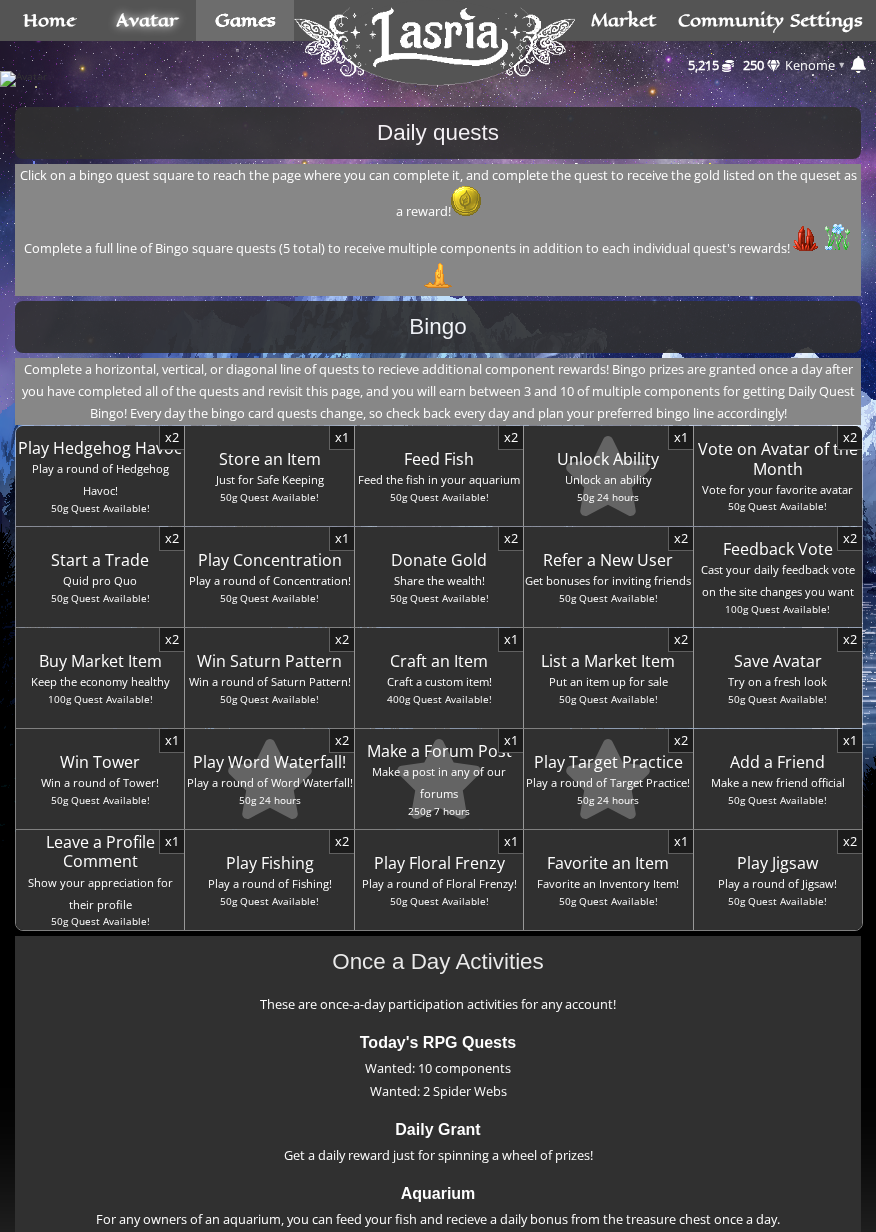 scroll, scrollTop: 0, scrollLeft: 0, axis: both 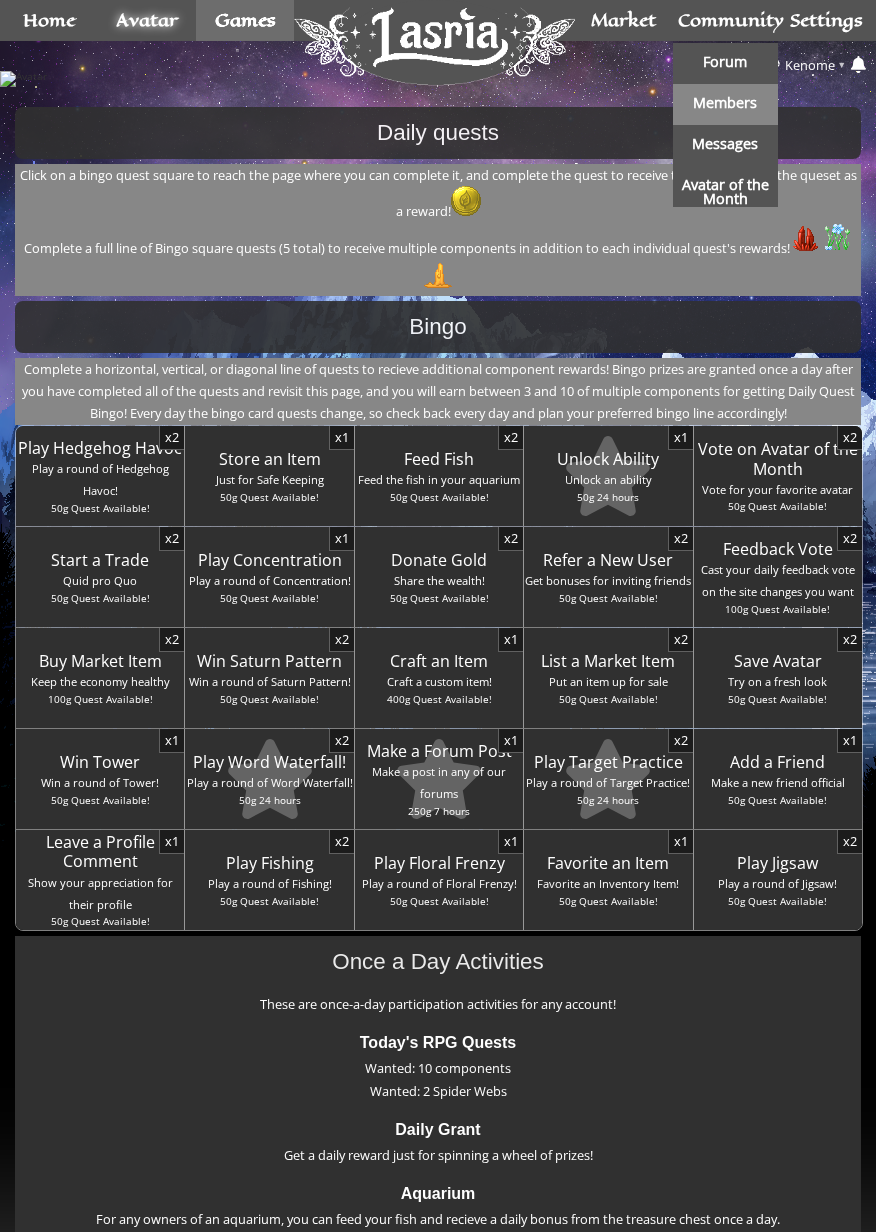 click on "Members" at bounding box center [725, 103] 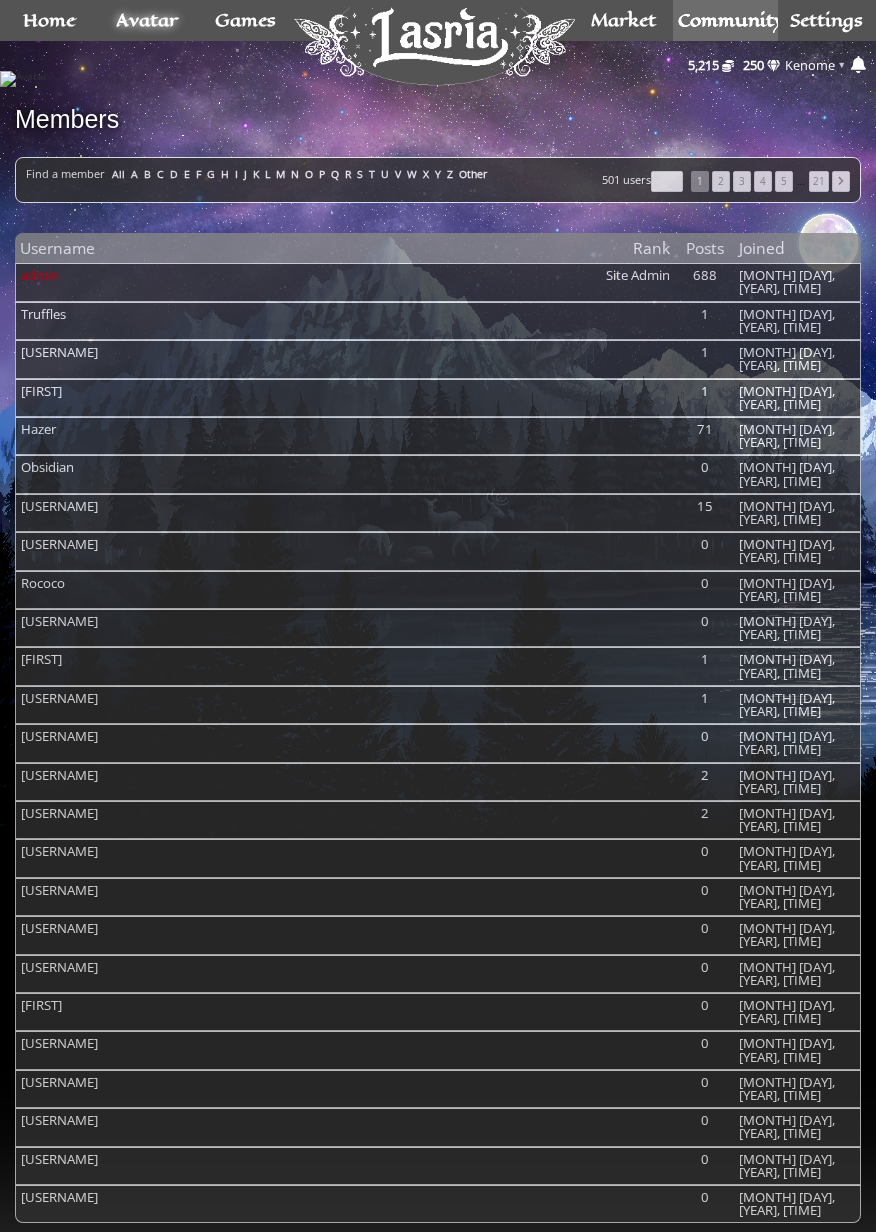 scroll, scrollTop: 0, scrollLeft: 0, axis: both 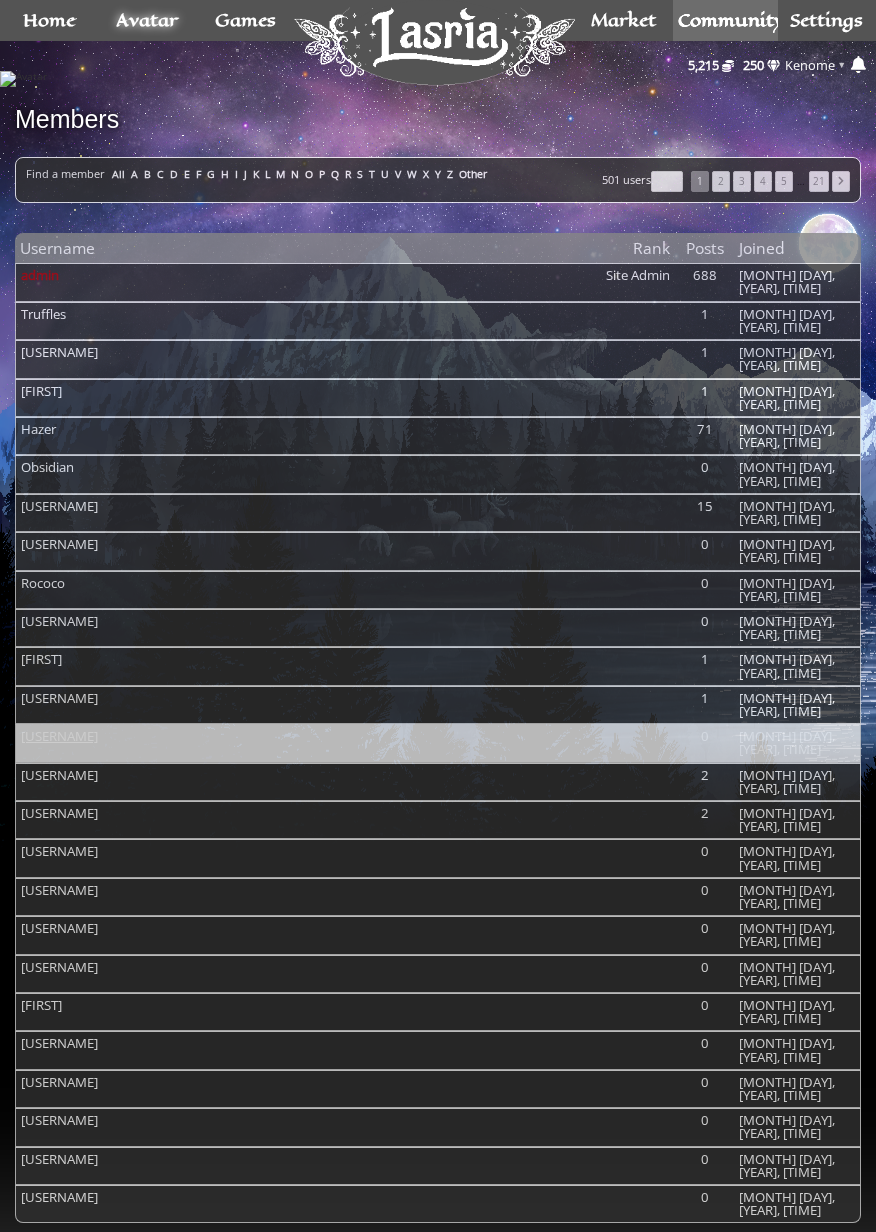 click on "[USERNAME]" at bounding box center [59, 736] 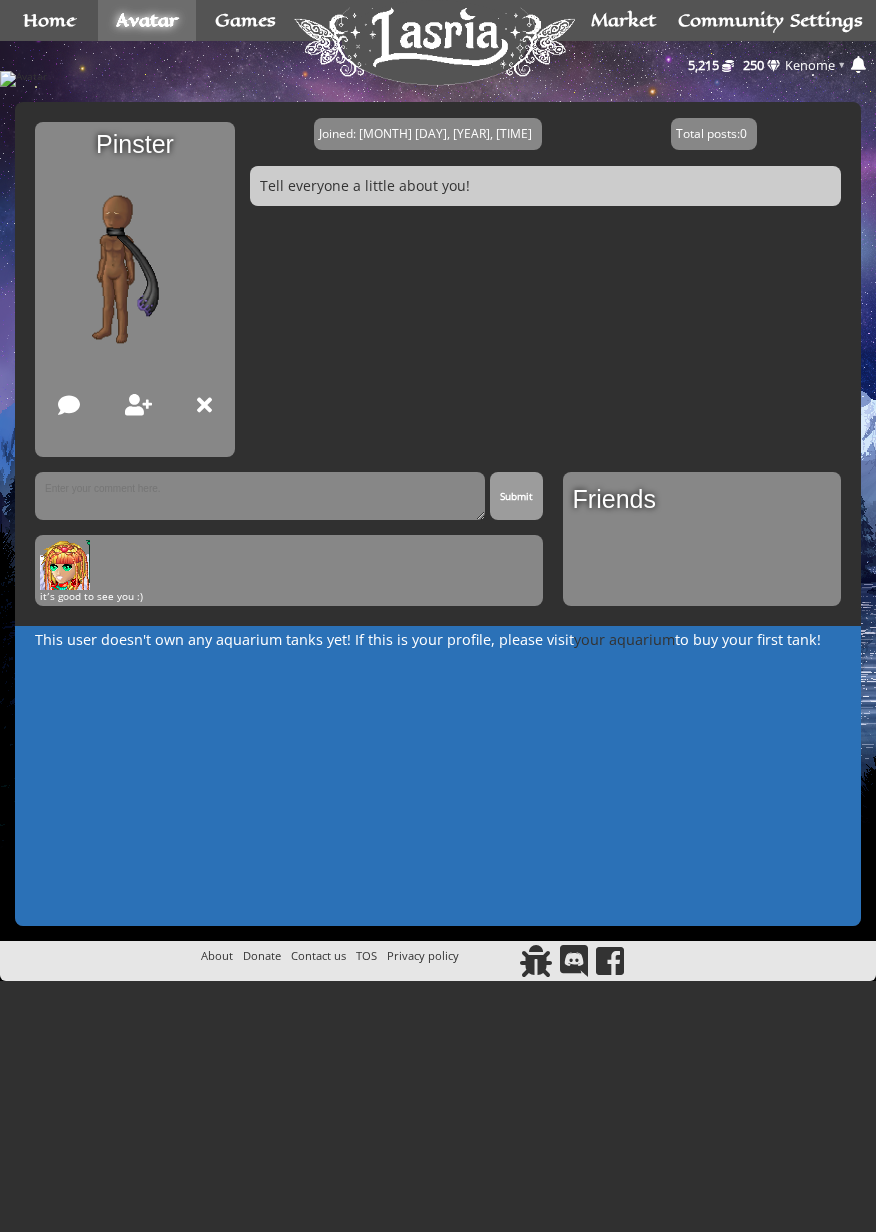 scroll, scrollTop: 0, scrollLeft: 0, axis: both 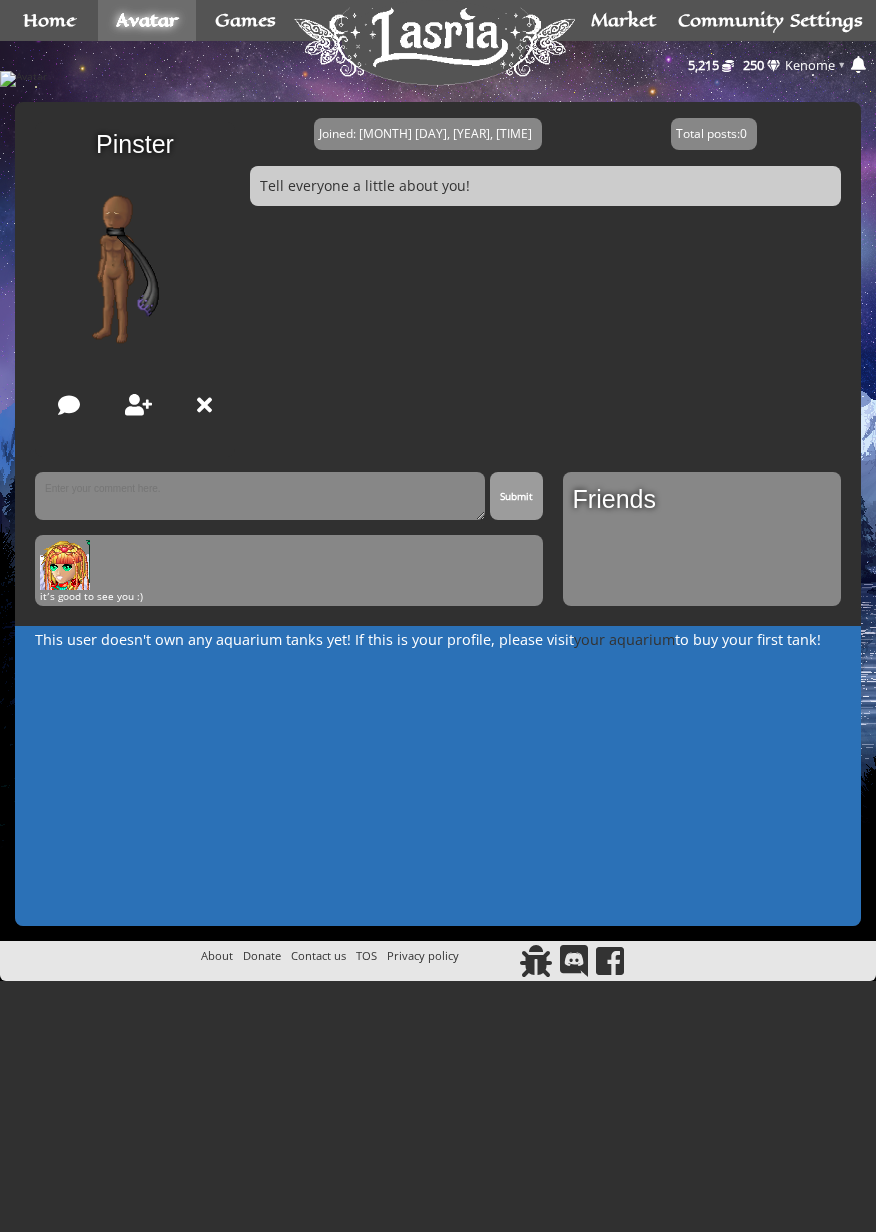 click on "add friend
ignore" at bounding box center (135, 405) 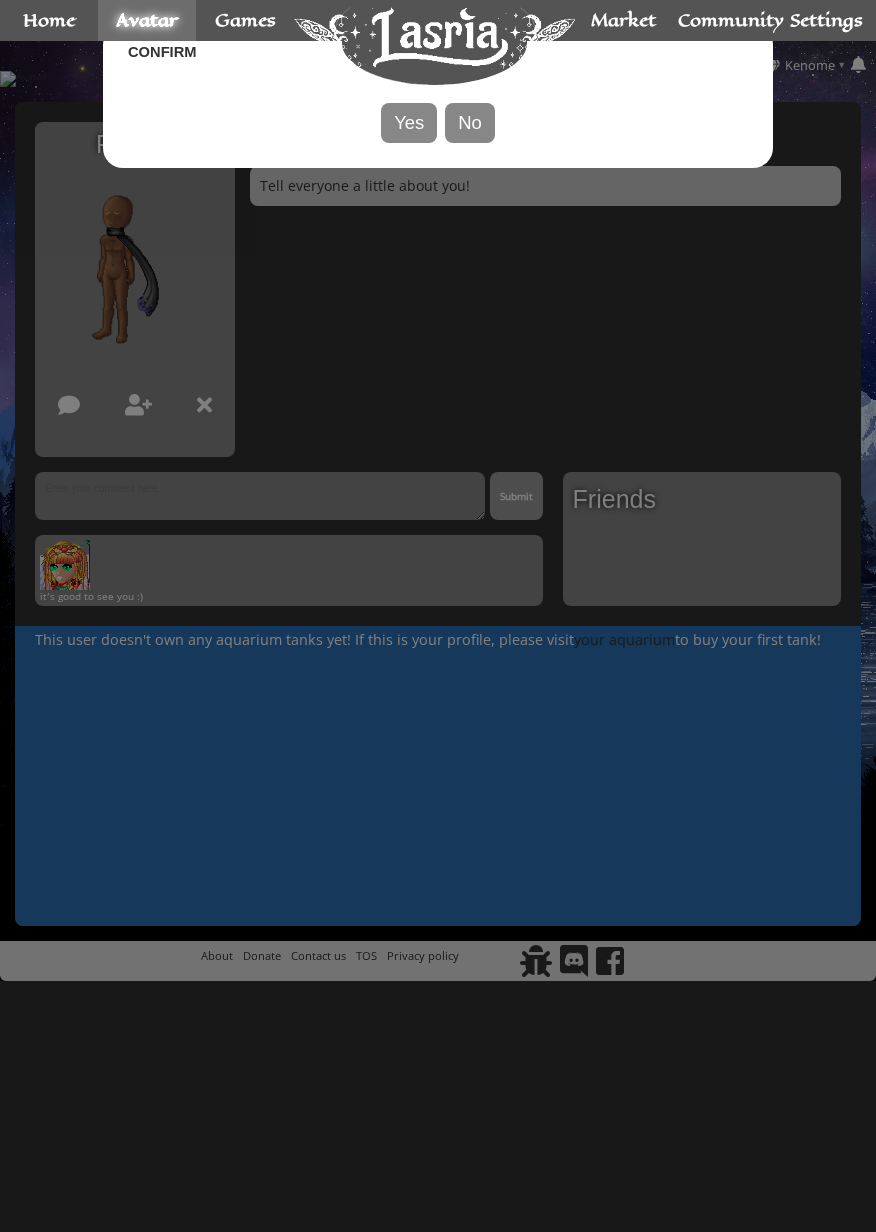 click at bounding box center [434, 133] 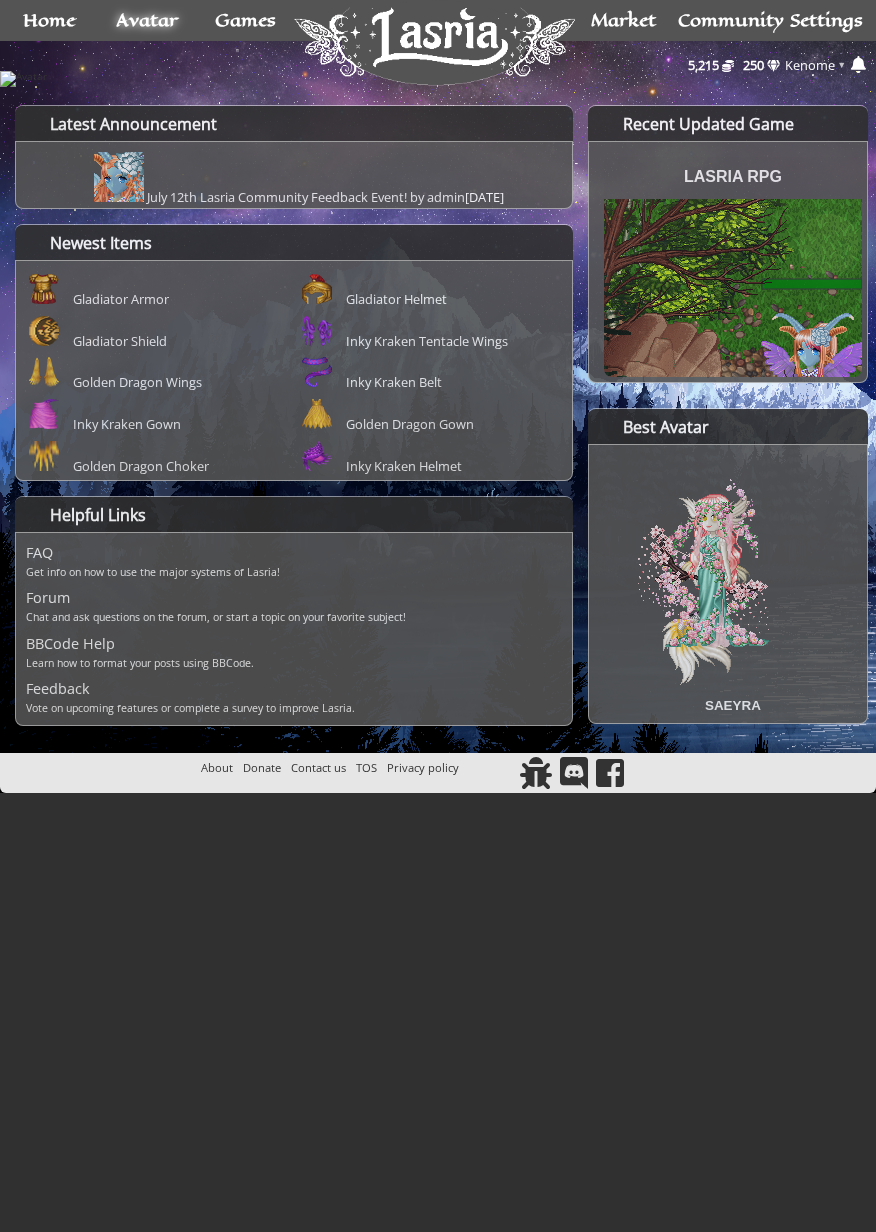 scroll, scrollTop: 0, scrollLeft: 0, axis: both 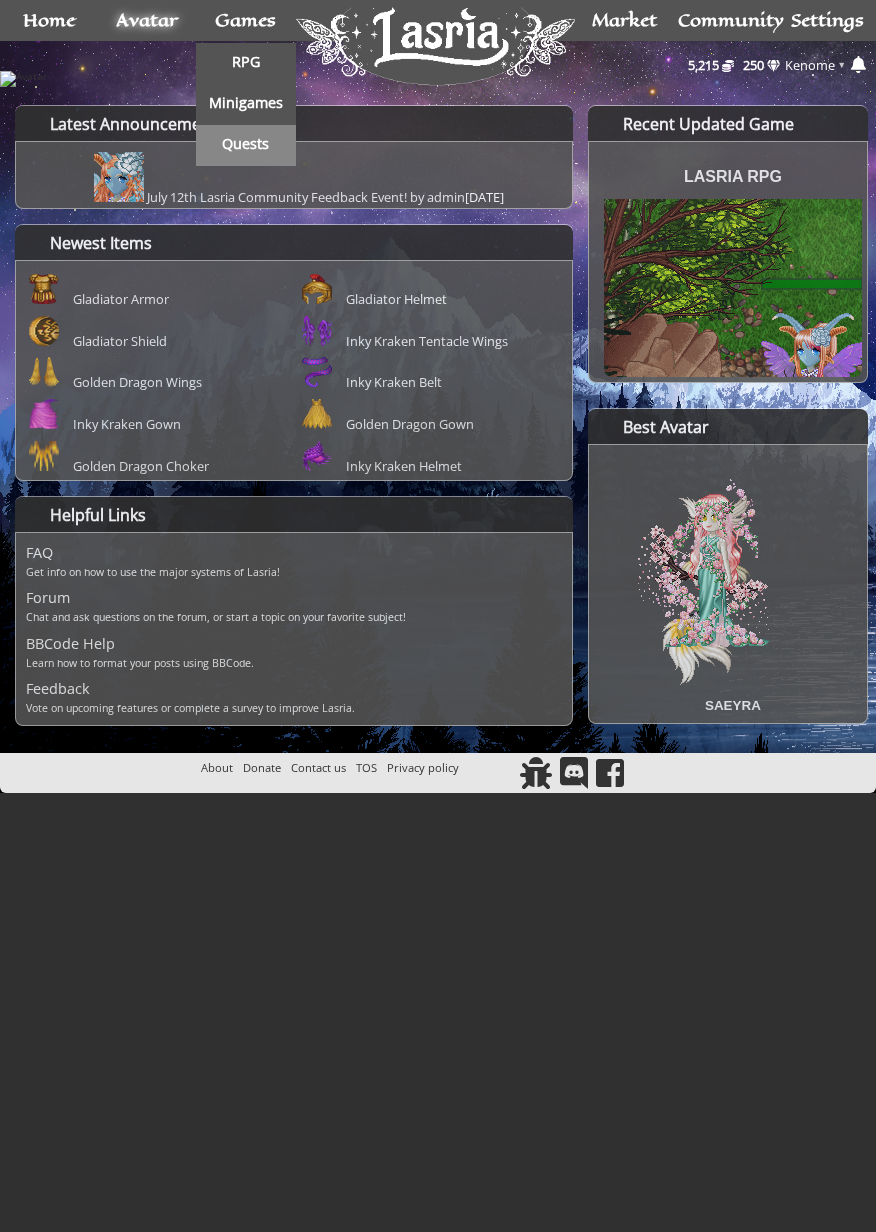click on "Quests" at bounding box center [246, 145] 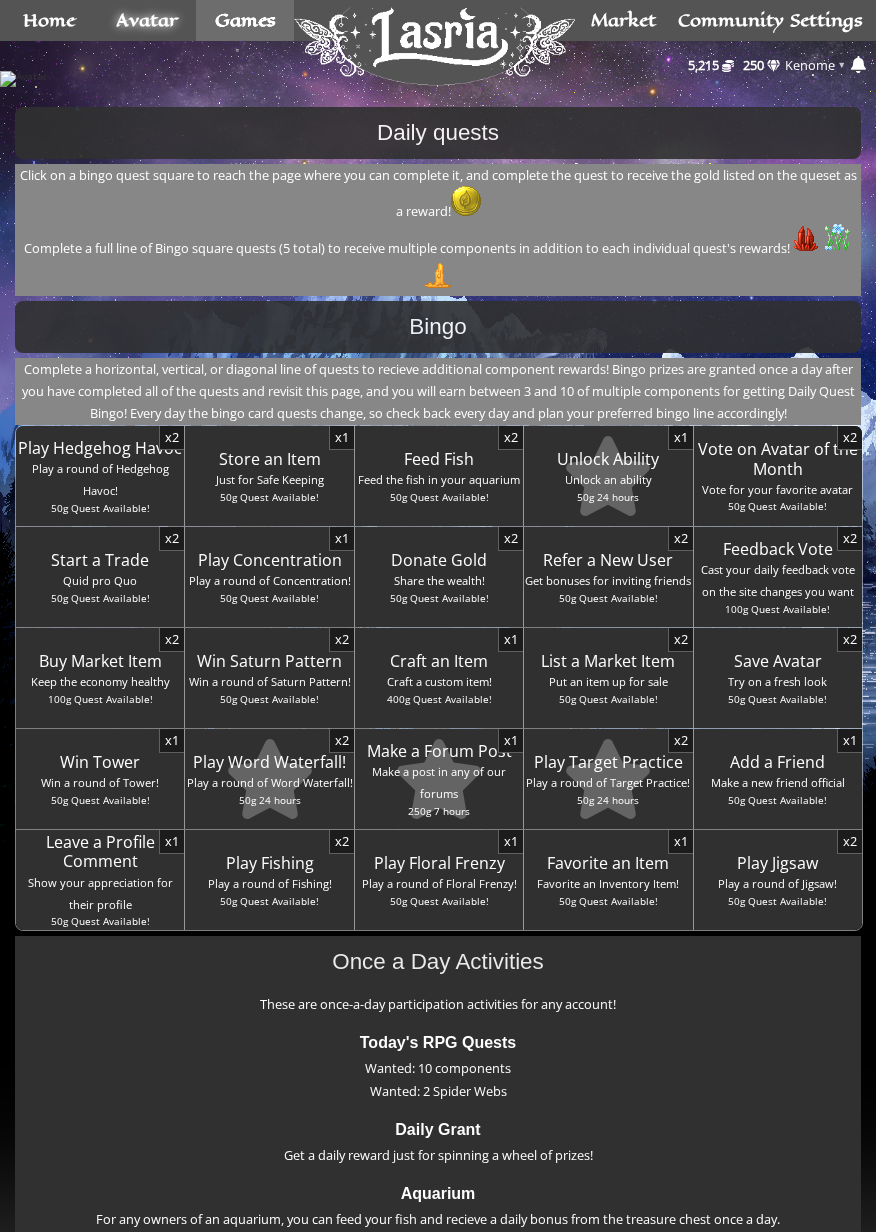 scroll, scrollTop: 0, scrollLeft: 0, axis: both 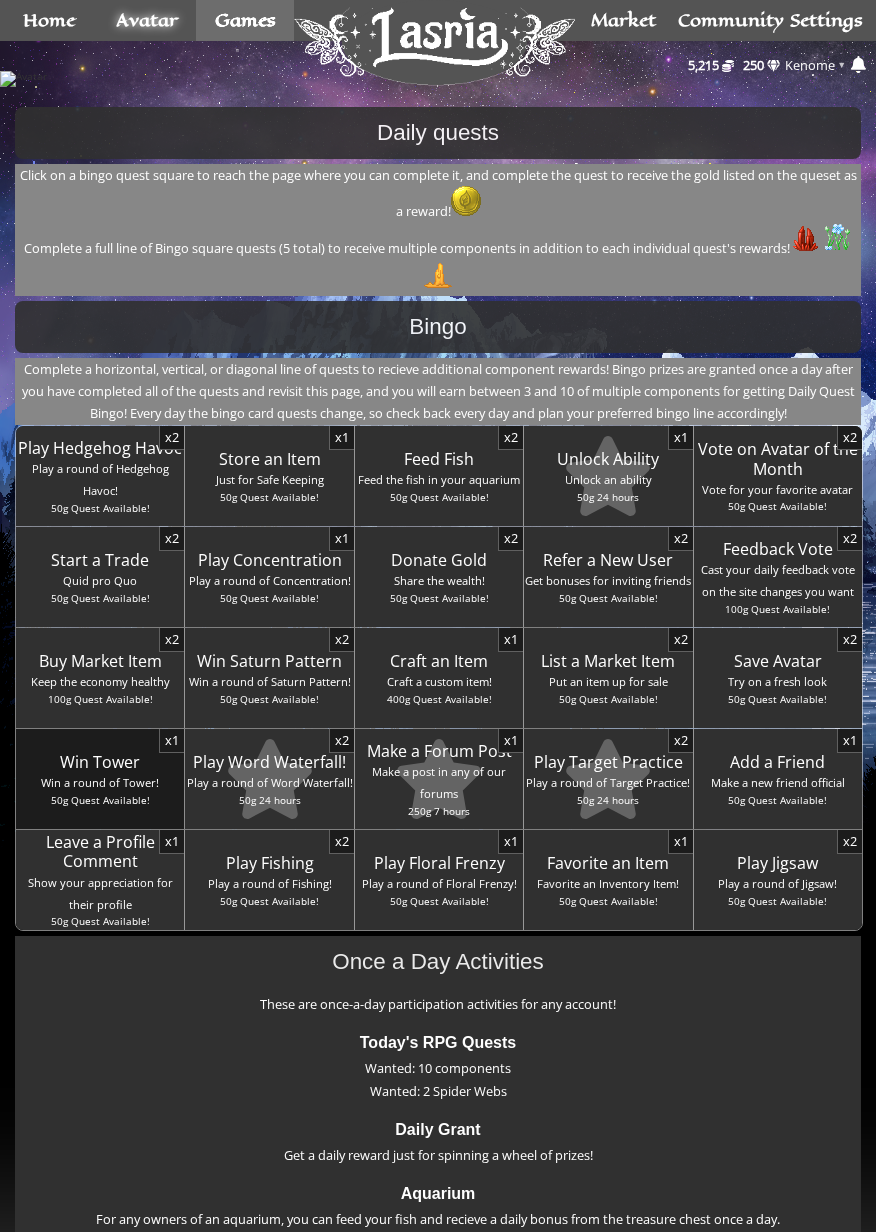 click on "Win a round of Tower!" at bounding box center (100, 783) 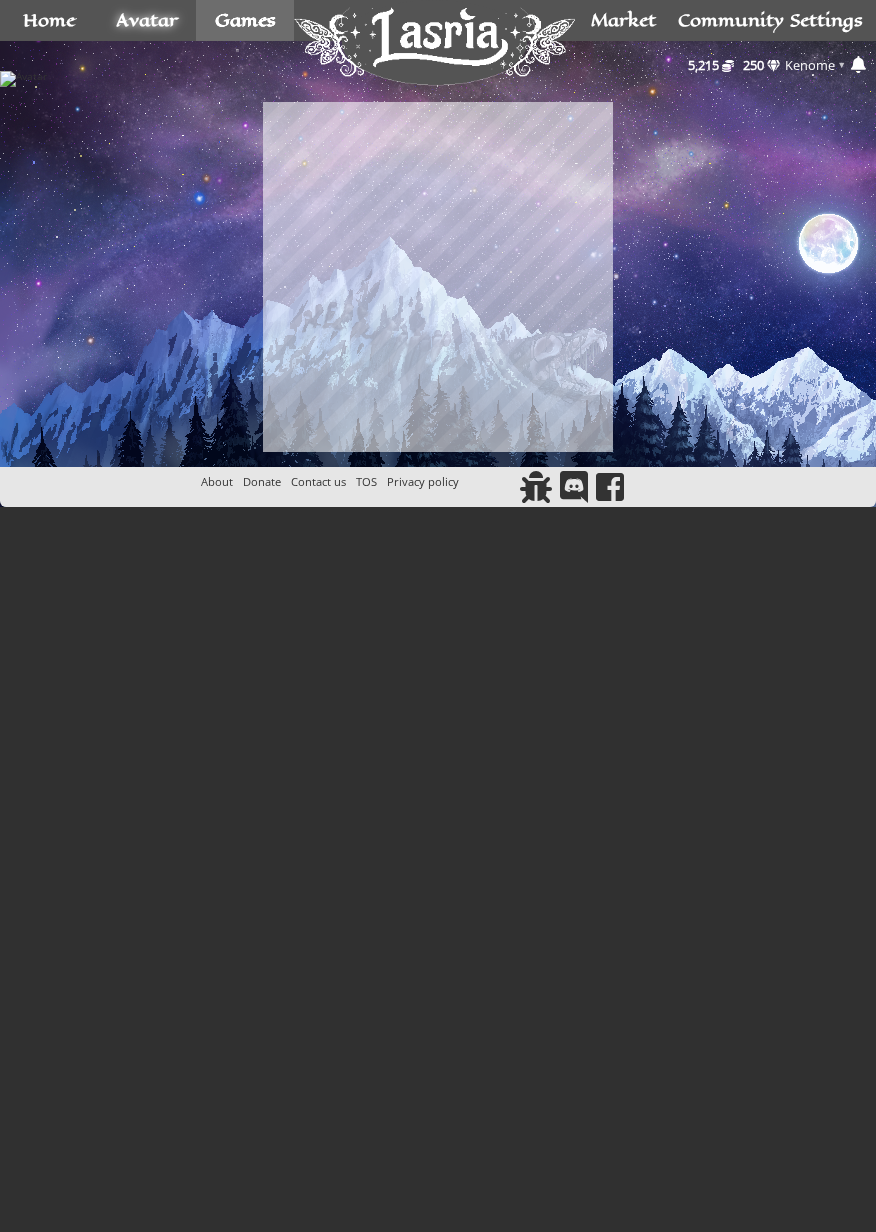 scroll, scrollTop: 0, scrollLeft: 0, axis: both 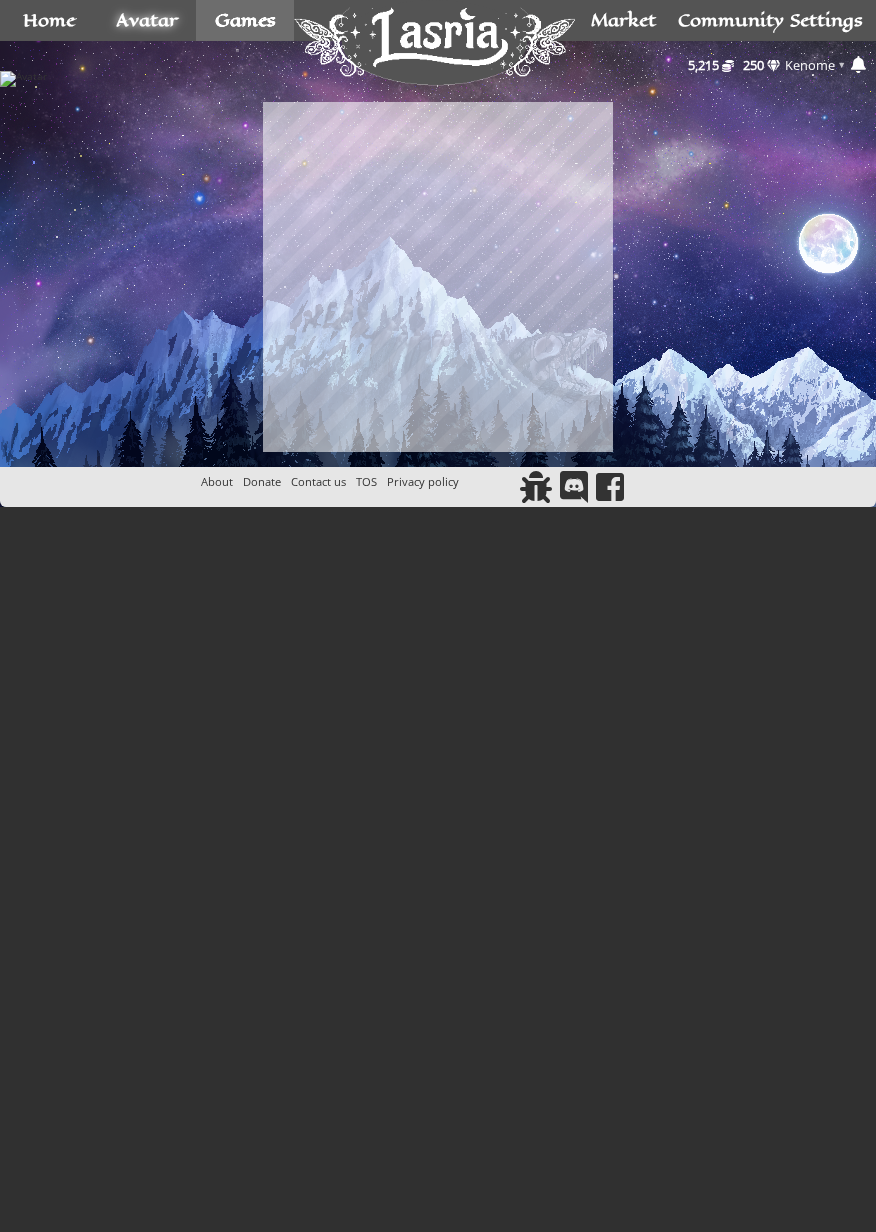 click at bounding box center [536, 487] 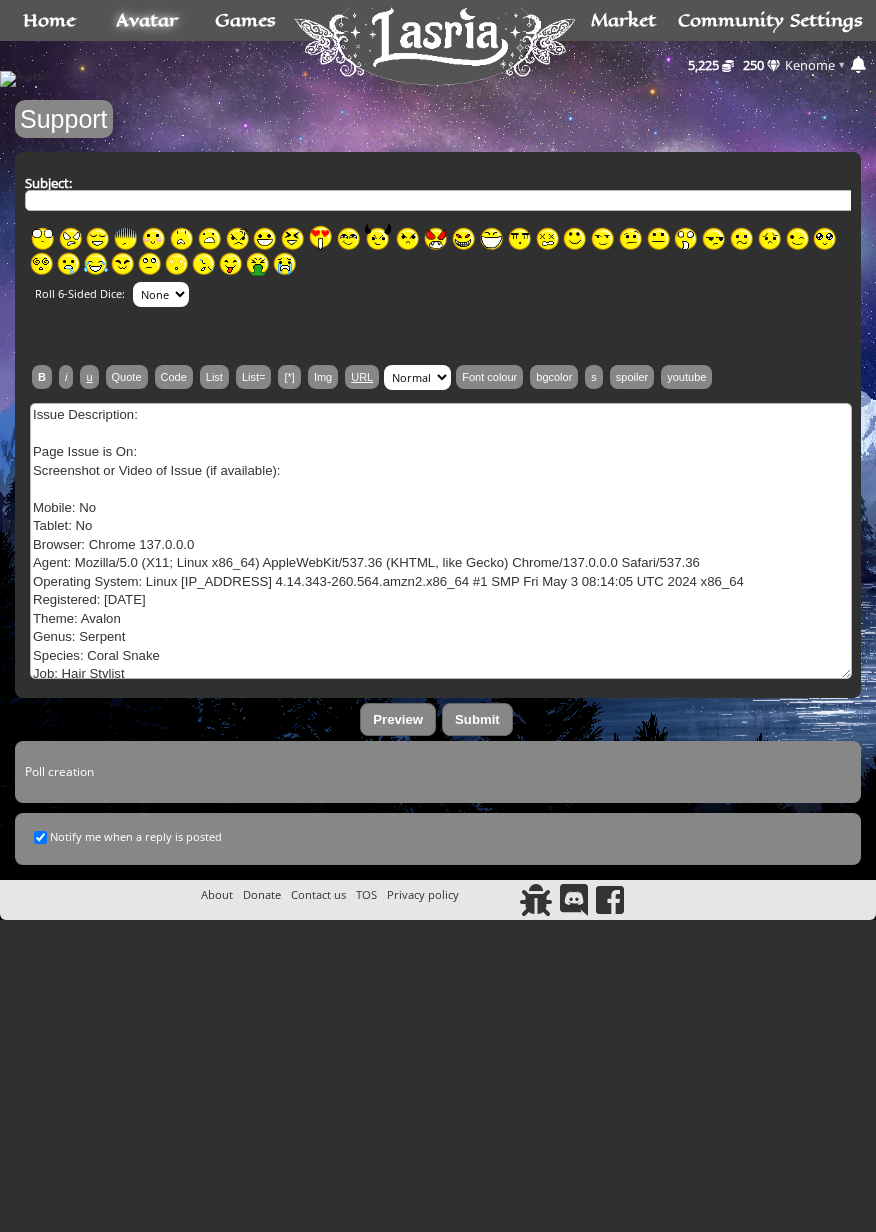 scroll, scrollTop: 0, scrollLeft: 0, axis: both 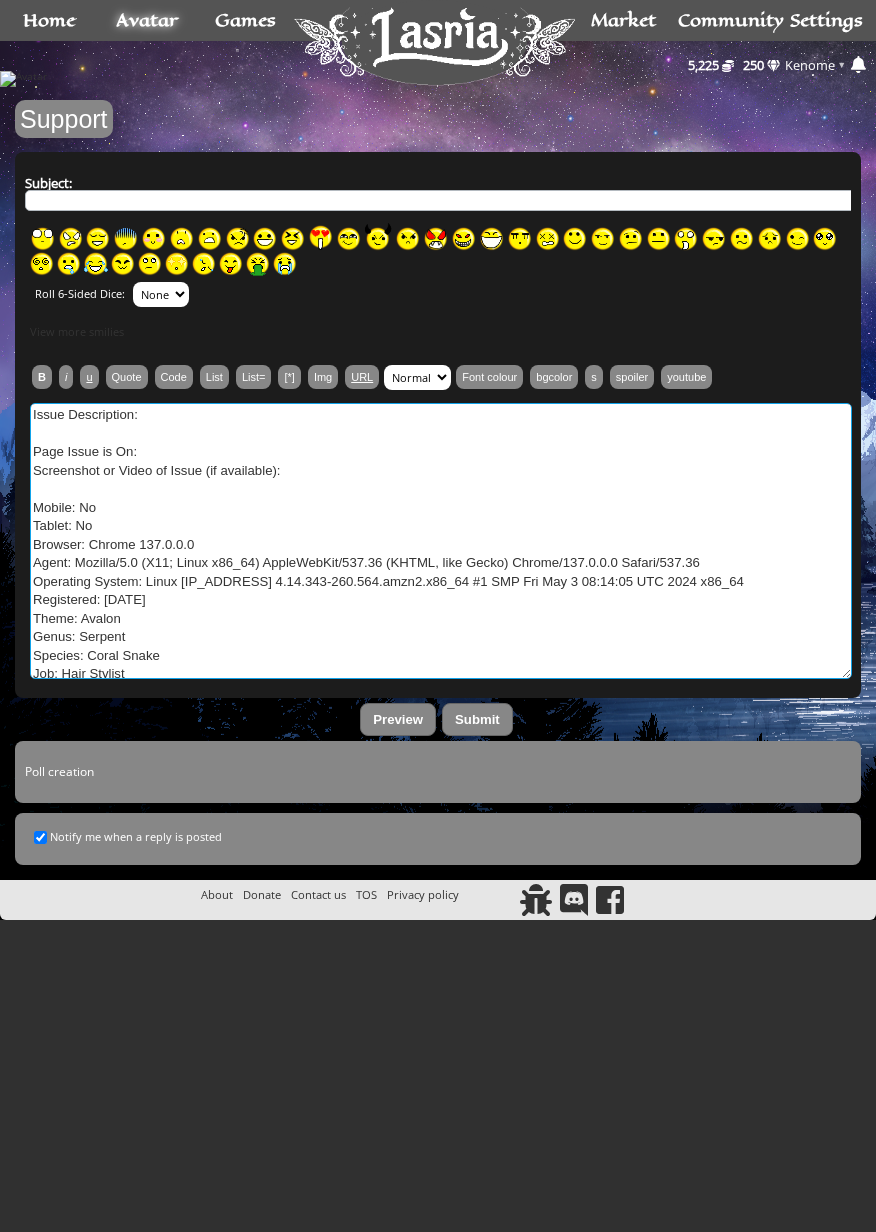 click on "Issue Description:
Page Issue is On:
Screenshot or Video of Issue (if available):
Mobile: No
Tablet: No
Browser: Chrome 137.0.0.0
Agent: Mozilla/5.0 (X11; Linux x86_64) AppleWebKit/537.36 (KHTML, like Gecko) Chrome/137.0.0.0 Safari/537.36
Operating System: Linux [IP_ADDRESS] 4.14.343-260.564.amzn2.x86_64 #1 SMP Fri May 3 08:14:05 UTC 2024 x86_64
Registered: [DATE]
Theme: Avalon
Genus: Serpent
Species: Coral Snake
Job: Hair Stylist" at bounding box center (441, 541) 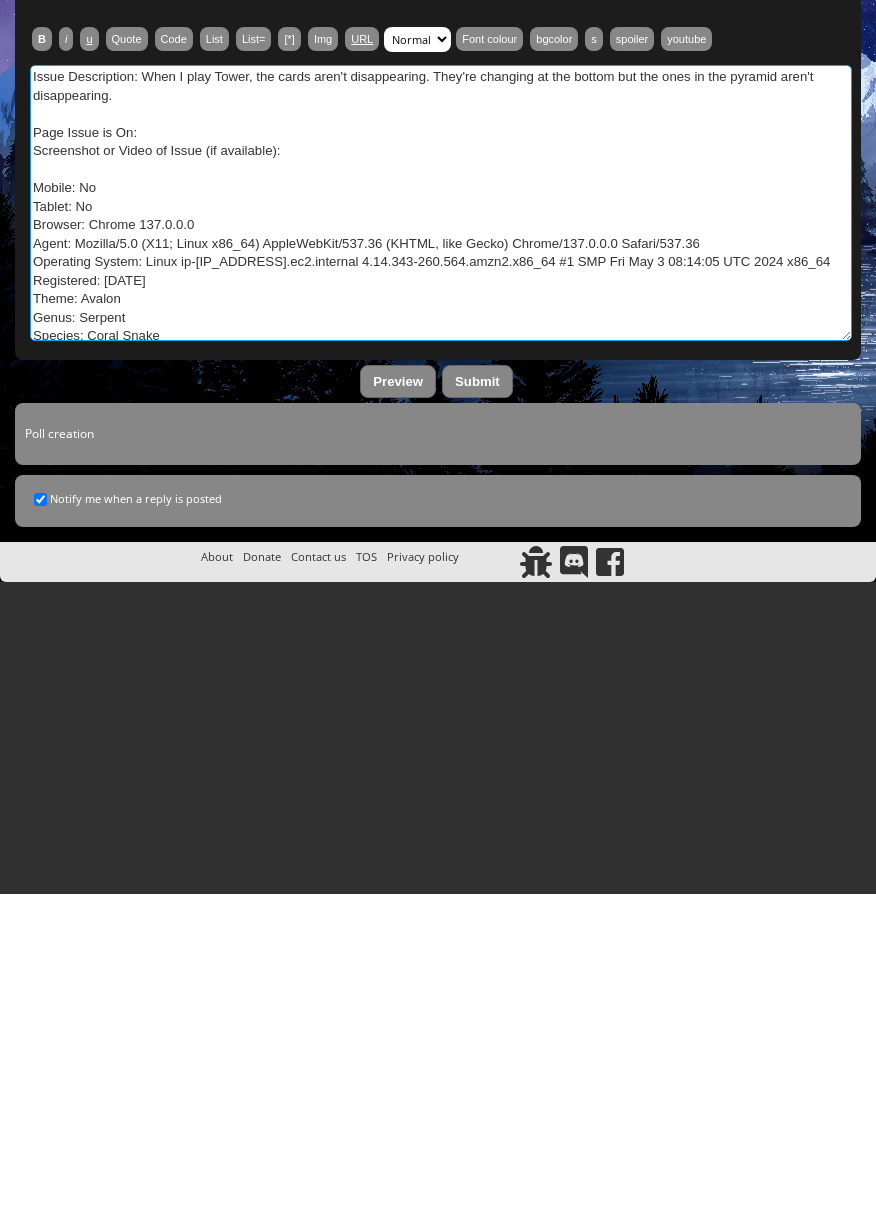 click on "Issue Description:
Page Issue is On:
Screenshot or Video of Issue (if available):
Mobile: No
Tablet: No
Browser: Chrome 137.0.0.0
Agent: Mozilla/5.0 (X11; Linux x86_64) AppleWebKit/537.36 (KHTML, like Gecko) Chrome/137.0.0.0 Safari/537.36
Operating System: Linux [IP_ADDRESS] 4.14.343-260.564.amzn2.x86_64 #1 SMP Fri May 3 08:14:05 UTC 2024 x86_64
Registered: [DATE]
Theme: Avalon
Genus: Serpent
Species: Coral Snake
Job: Hair Stylist" at bounding box center (441, 541) 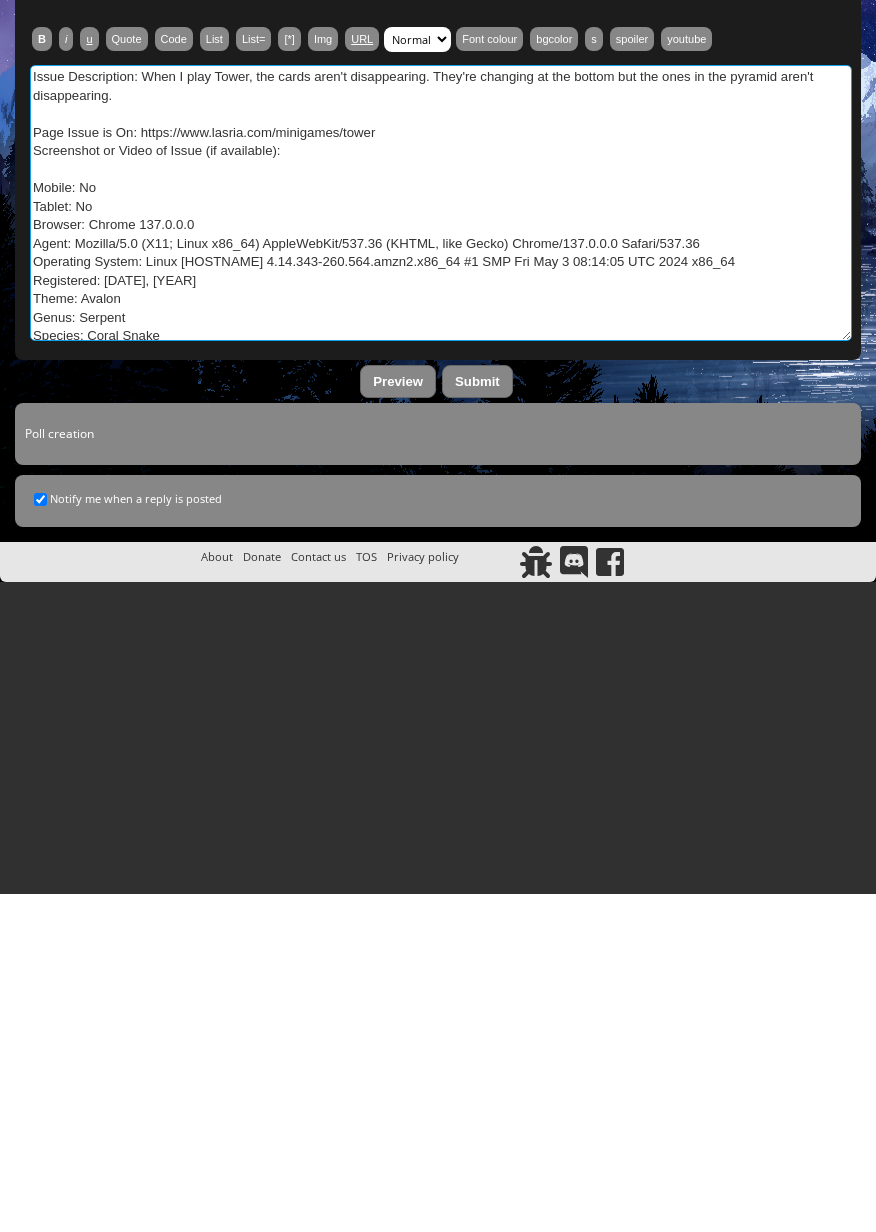 click on "Issue Description:
Page Issue is On:
Screenshot or Video of Issue (if available):
Mobile: No
Tablet: No
Browser: Chrome 137.0.0.0
Agent: Mozilla/5.0 (X11; Linux x86_64) AppleWebKit/537.36 (KHTML, like Gecko) Chrome/137.0.0.0 Safari/537.36
Operating System: Linux [IP_ADDRESS] 4.14.343-260.564.amzn2.x86_64 #1 SMP Fri May 3 08:14:05 UTC 2024 x86_64
Registered: [DATE]
Theme: Avalon
Genus: Serpent
Species: Coral Snake
Job: Hair Stylist" at bounding box center [441, 541] 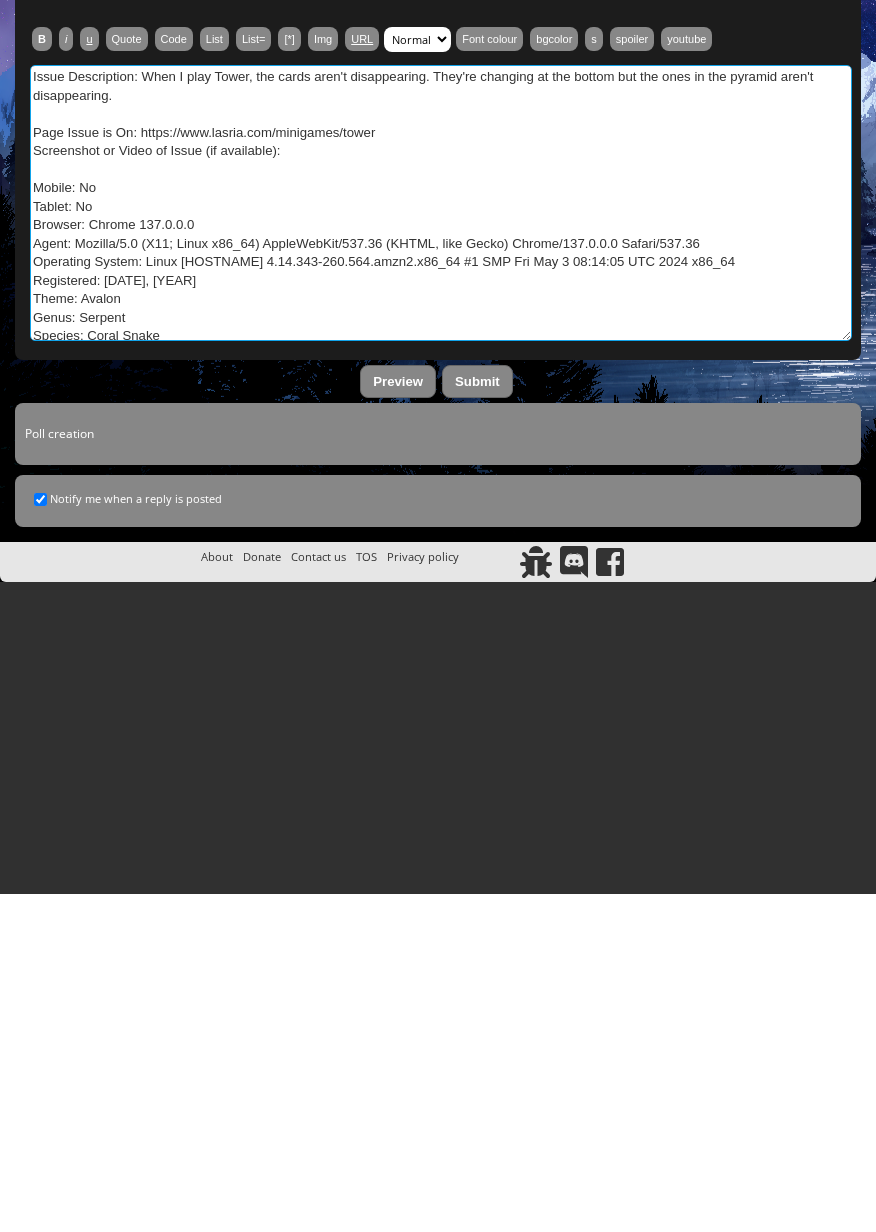 paste on "https://discord.com/channels/273506115780608001/284944635652997122/1391455745333002383" 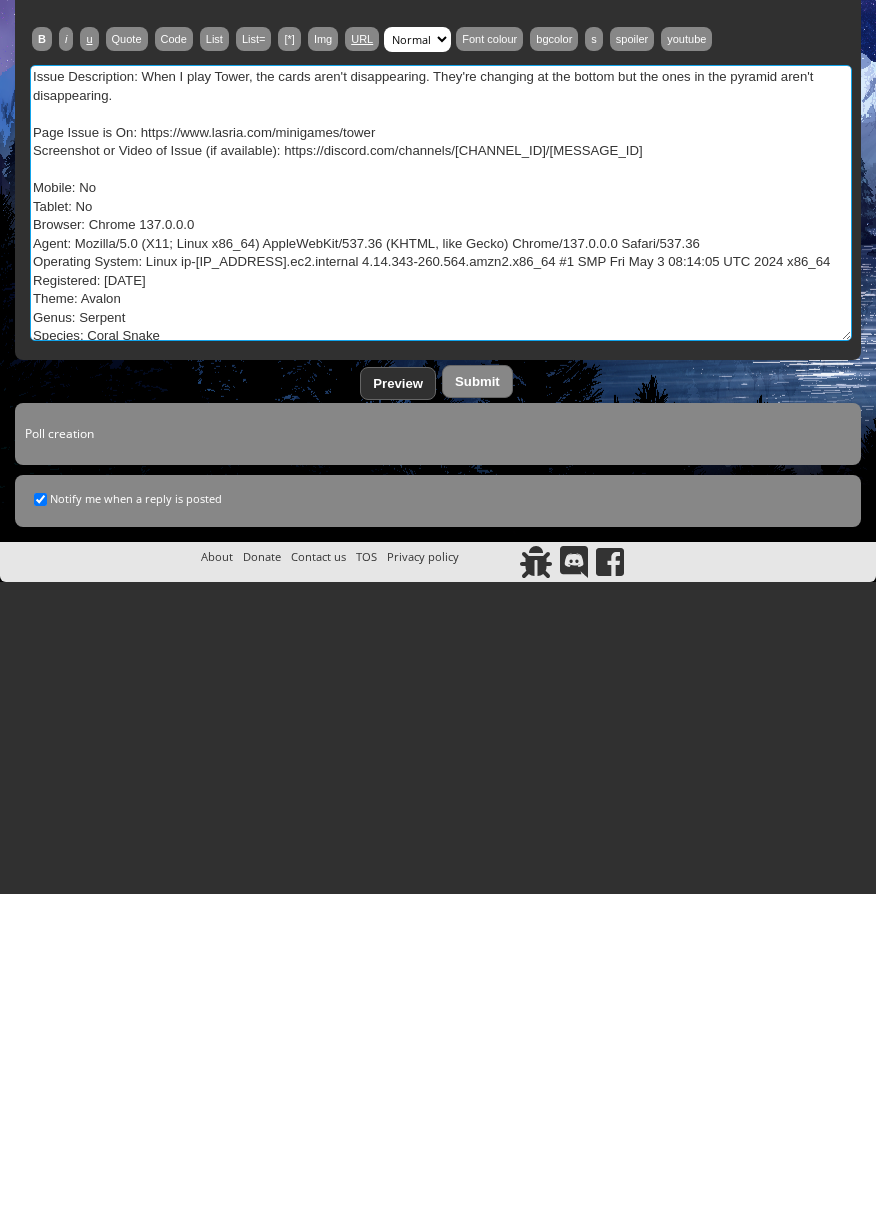 type on "Issue Description: When I play Tower, the cards aren't disappearing. They're changing at the bottom but the ones in the pyramid aren't disappearing.
Page Issue is On: https://www.lasria.com/minigames/tower
Screenshot or Video of Issue (if available): https://discord.com/channels/[CHANNEL_ID]/[MESSAGE_ID]
Mobile: No
Tablet: No
Browser: Chrome 137.0.0.0
Agent: Mozilla/5.0 (X11; Linux x86_64) AppleWebKit/537.36 (KHTML, like Gecko) Chrome/137.0.0.0 Safari/537.36
Operating System: Linux ip-[IP_ADDRESS].ec2.internal 4.14.343-260.564.amzn2.x86_64 #1 SMP Fri May 3 08:14:05 UTC 2024 x86_64
Registered: [DATE]
Theme: Avalon
Genus: Serpent
Species: Coral Snake
Job: Hair Stylist" 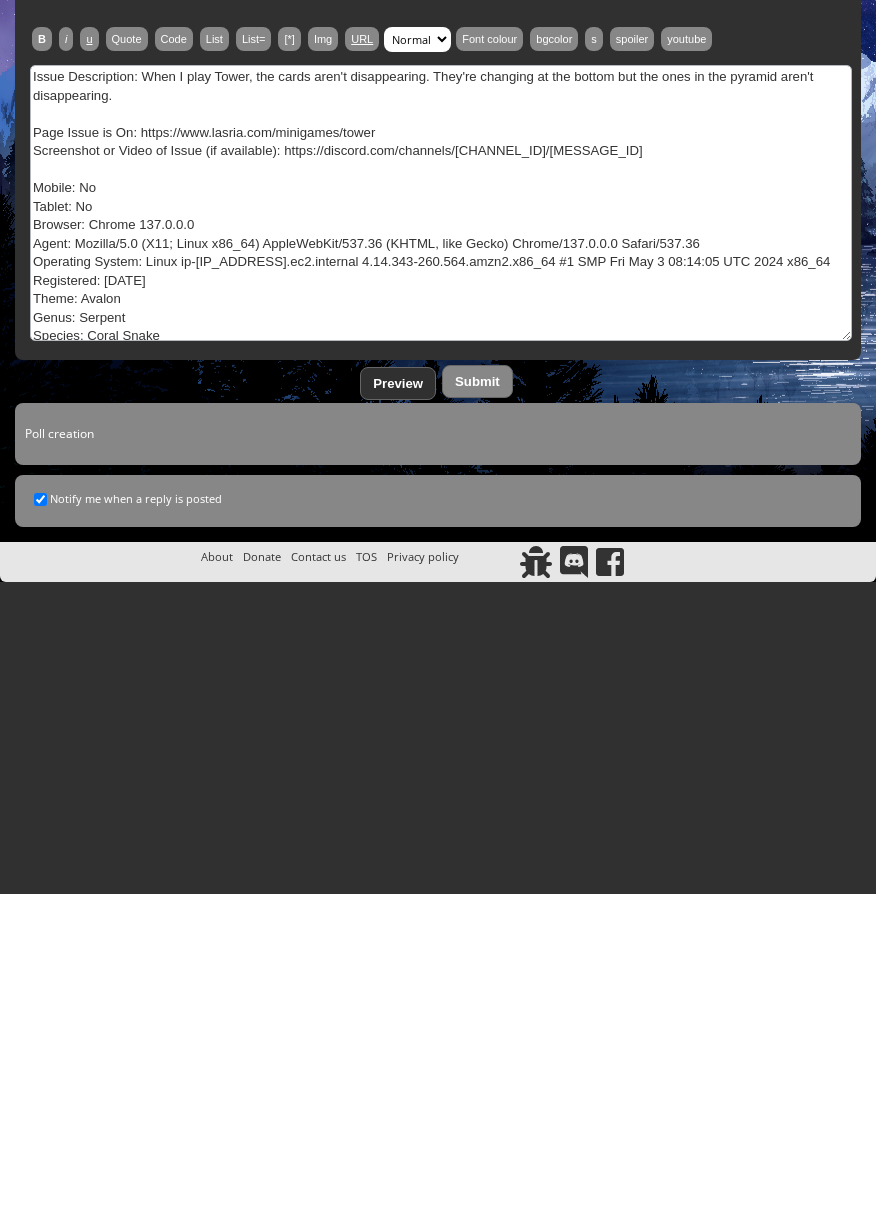 click on "Preview" at bounding box center (398, 721) 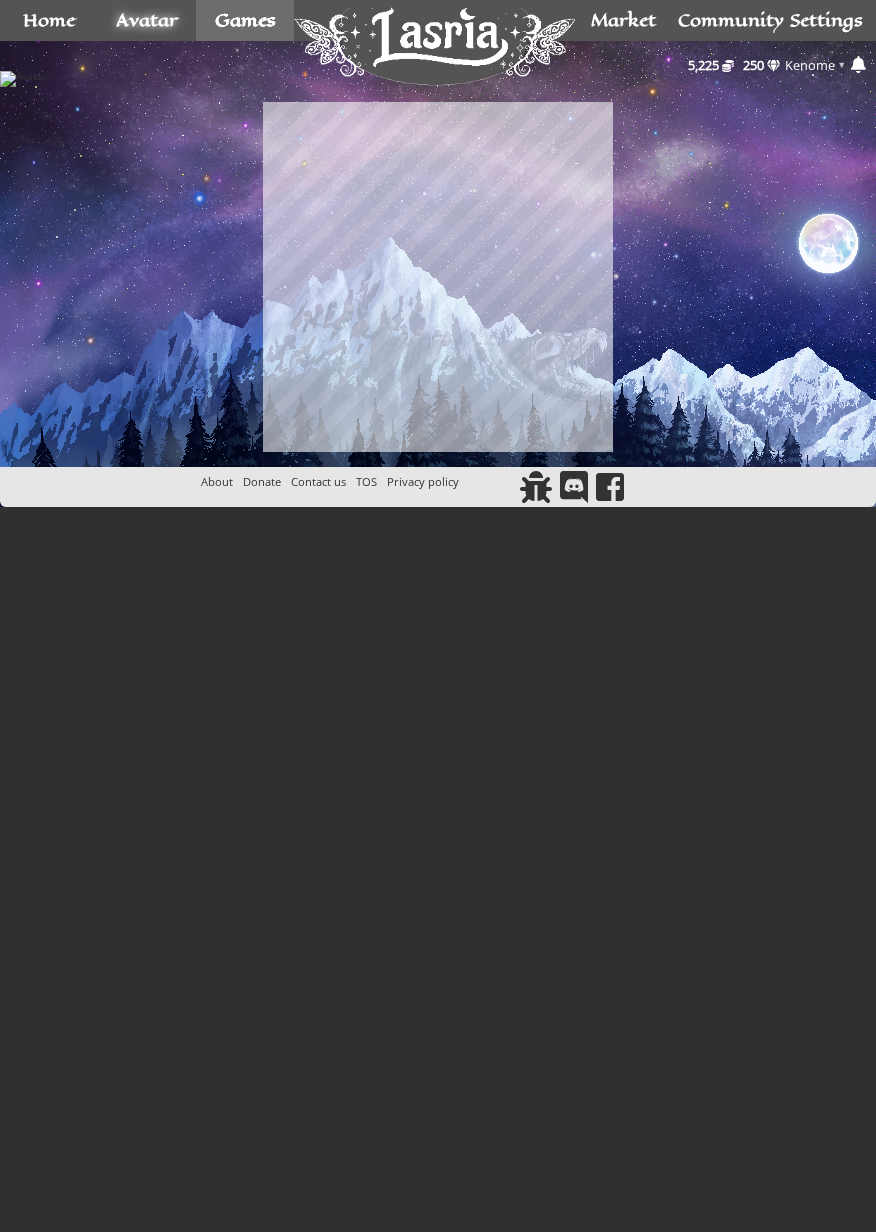 scroll, scrollTop: 0, scrollLeft: 0, axis: both 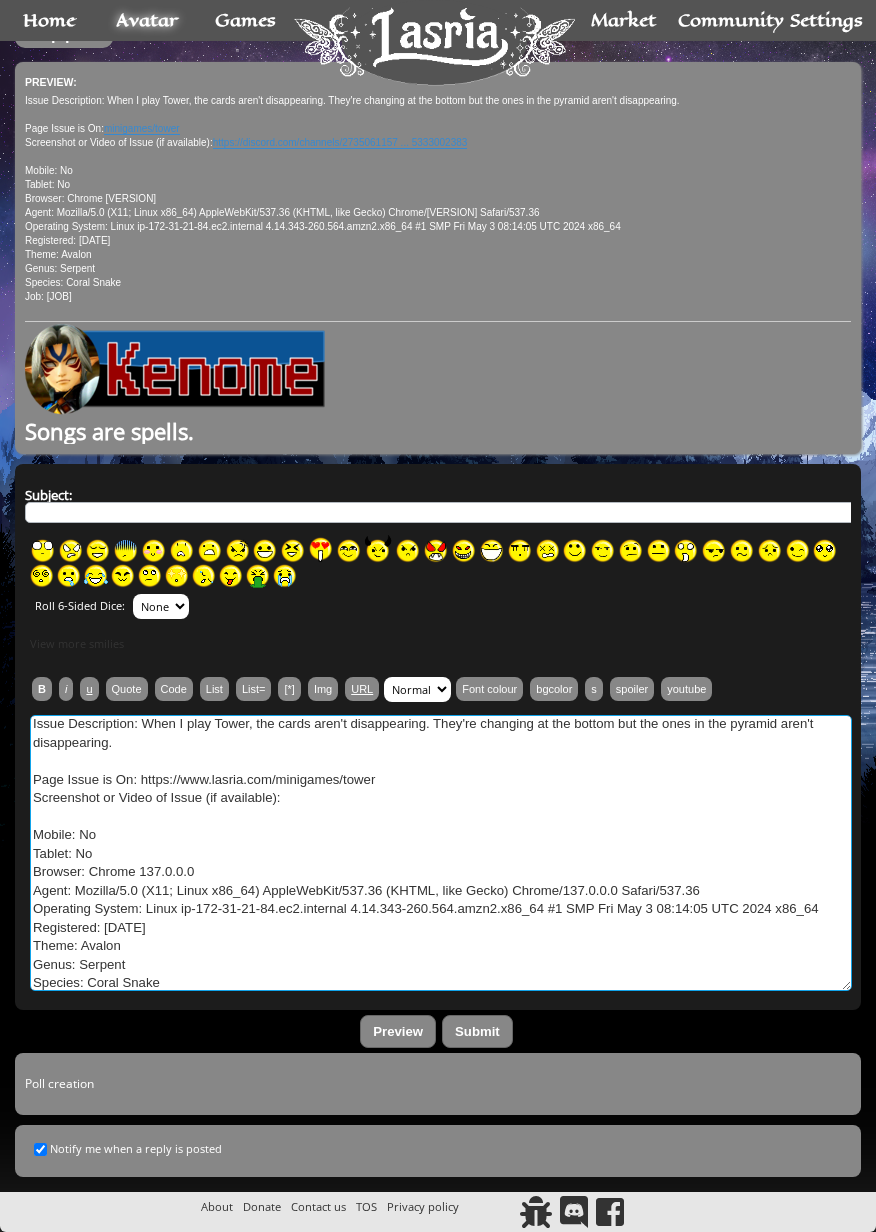 click on "Issue Description: When I play Tower, the cards aren't disappearing. They're changing at the bottom but the ones in the pyramid aren't disappearing.
Page Issue is On: https://www.lasria.com/minigames/tower
Screenshot or Video of Issue (if available): https://discord.com/channels/273506115780608001/284944635652997122/1391455745333002383
Mobile: No
Tablet: No
Browser: Chrome [VERSION]
Agent: Mozilla/5.0 (X11; Linux x86_64) AppleWebKit/537.36 (KHTML, like Gecko) Chrome/[VERSION] Safari/537.36
Operating System: Linux ip-172-31-21-84.ec2.internal 4.14.343-260.564.amzn2.x86_64 #1 SMP Fri May 3 08:14:05 UTC 2024 x86_64
Registered: [DATE], [YEAR]
Theme: Avalon
Genus: Serpent
Species: Coral Snake
Job: [JOB]" at bounding box center [441, 853] 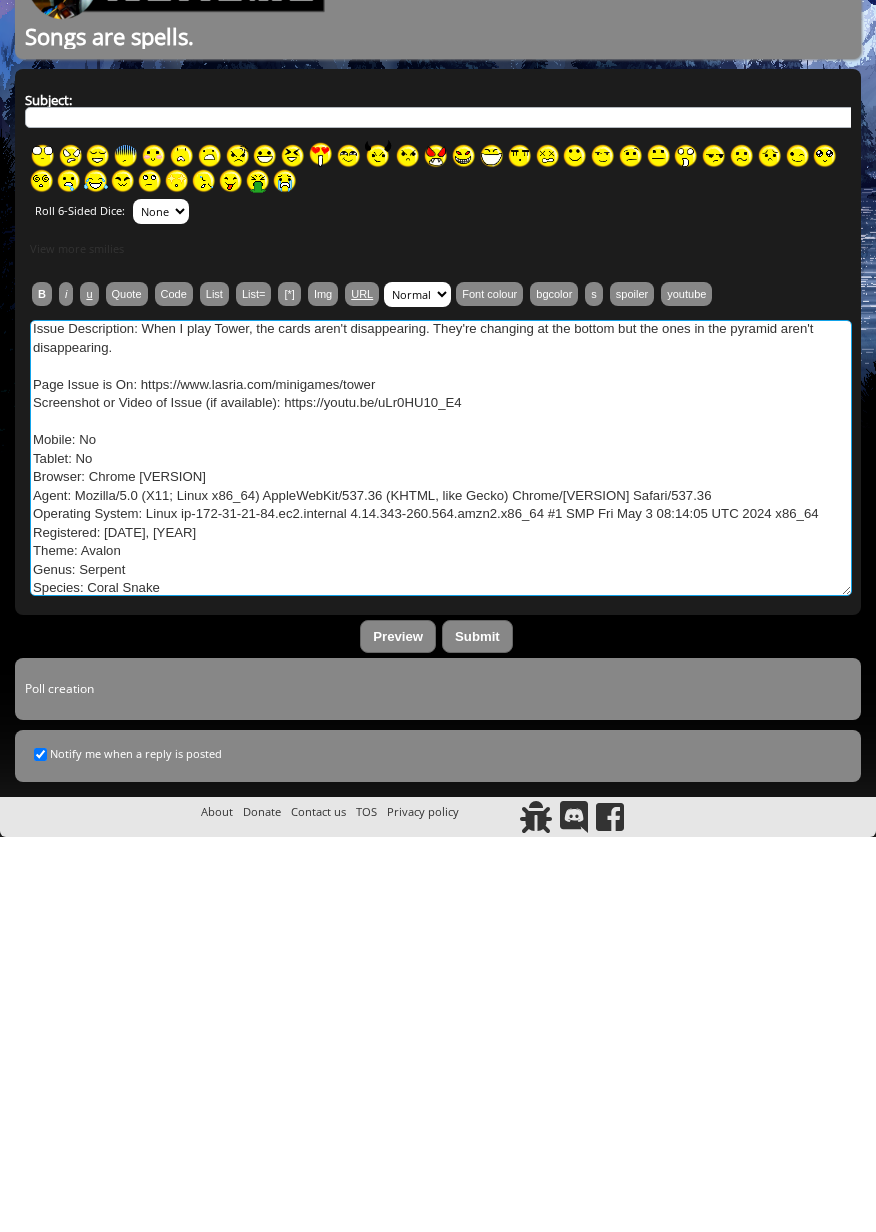click on "Issue Description: When I play Tower, the cards aren't disappearing. They're changing at the bottom but the ones in the pyramid aren't disappearing.
Page Issue is On: https://www.lasria.com/minigames/tower
Screenshot or Video of Issue (if available): https://discord.com/channels/273506115780608001/284944635652997122/1391455745333002383
Mobile: No
Tablet: No
Browser: Chrome [VERSION]
Agent: Mozilla/5.0 (X11; Linux x86_64) AppleWebKit/537.36 (KHTML, like Gecko) Chrome/[VERSION] Safari/537.36
Operating System: Linux ip-172-31-21-84.ec2.internal 4.14.343-260.564.amzn2.x86_64 #1 SMP Fri May 3 08:14:05 UTC 2024 x86_64
Registered: [DATE], [YEAR]
Theme: Avalon
Genus: Serpent
Species: Coral Snake
Job: [JOB]" at bounding box center [441, 853] 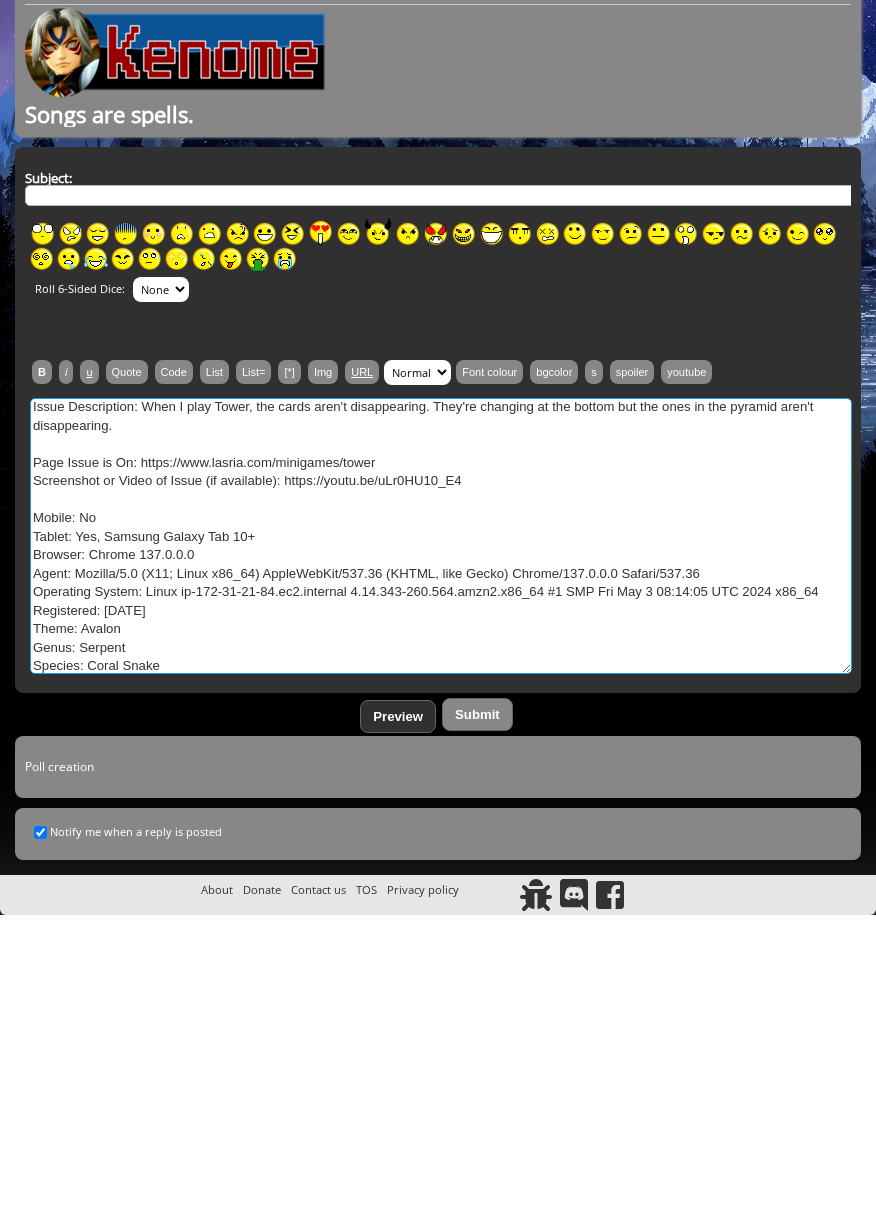 type on "Issue Description: When I play Tower, the cards aren't disappearing. They're changing at the bottom but the ones in the pyramid aren't disappearing.
Page Issue is On: https://www.lasria.com/minigames/tower
Screenshot or Video of Issue (if available): https://youtu.be/uLr0HU10_E4
Mobile: No
Tablet: Yes, Samsung Galaxy Tab 10+
Browser: Chrome 137.0.0.0
Agent: Mozilla/5.0 (X11; Linux x86_64) AppleWebKit/537.36 (KHTML, like Gecko) Chrome/137.0.0.0 Safari/537.36
Operating System: Linux ip-172-31-21-84.ec2.internal 4.14.343-260.564.amzn2.x86_64 #1 SMP Fri May 3 08:14:05 UTC 2024 x86_64
Registered: [DATE]
Theme: Avalon
Genus: Serpent
Species: Coral Snake
Job: [JOB]" 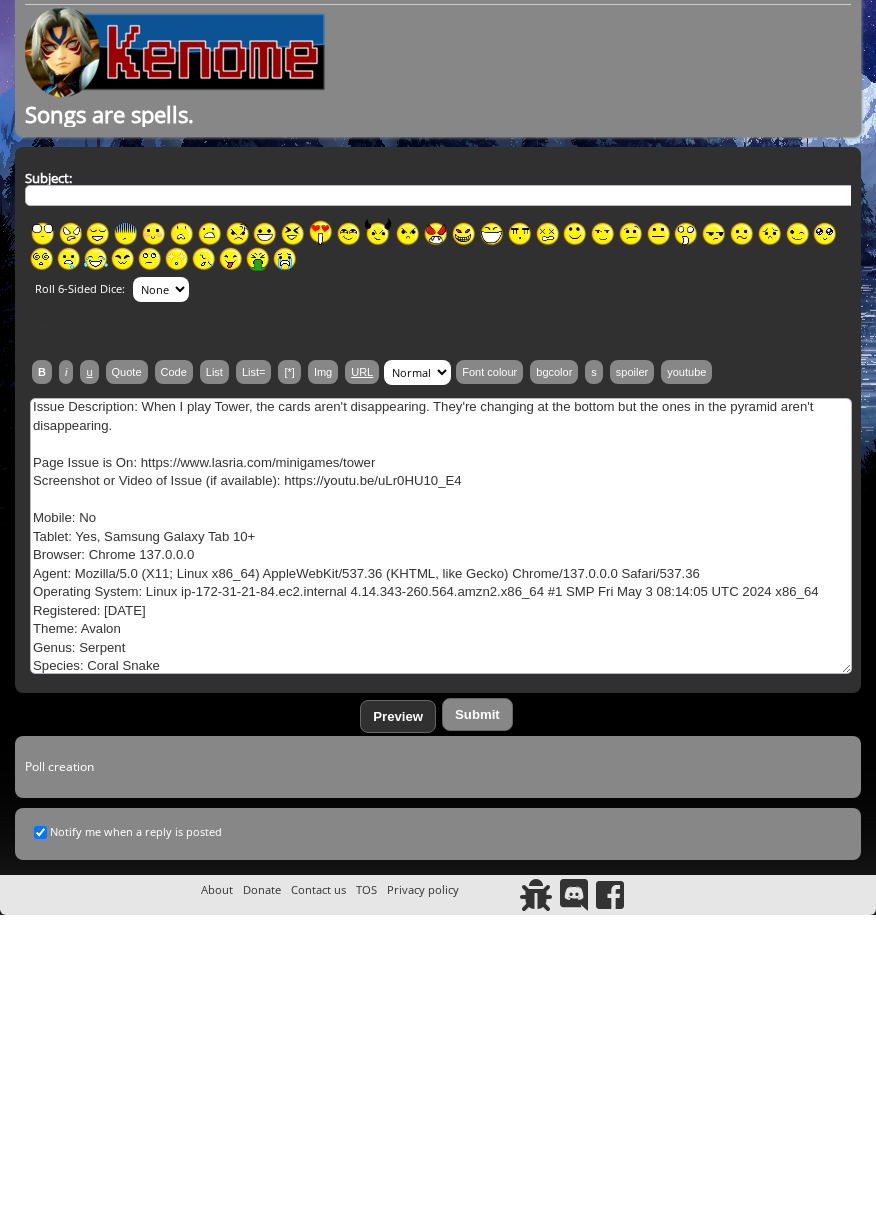 click on "Preview" at bounding box center (398, 1033) 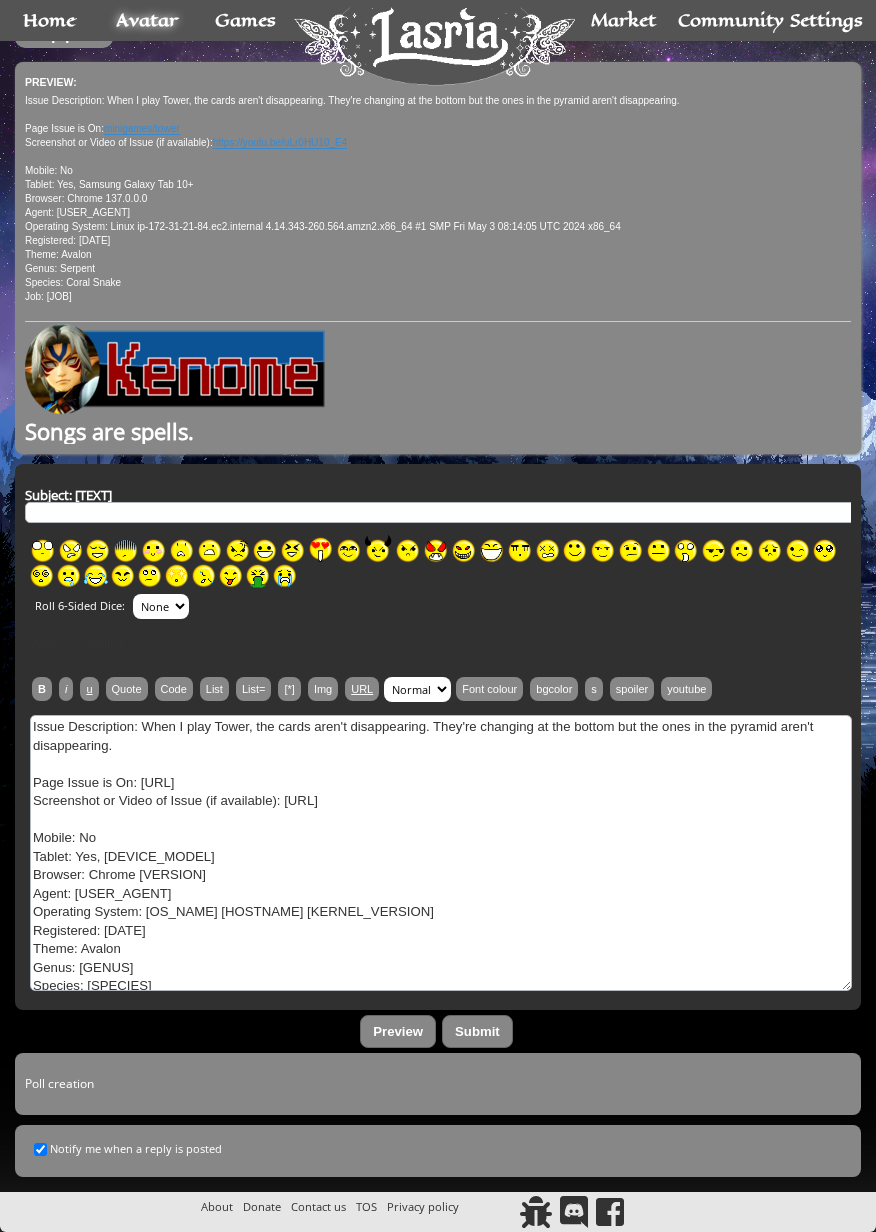 scroll, scrollTop: 305, scrollLeft: 0, axis: vertical 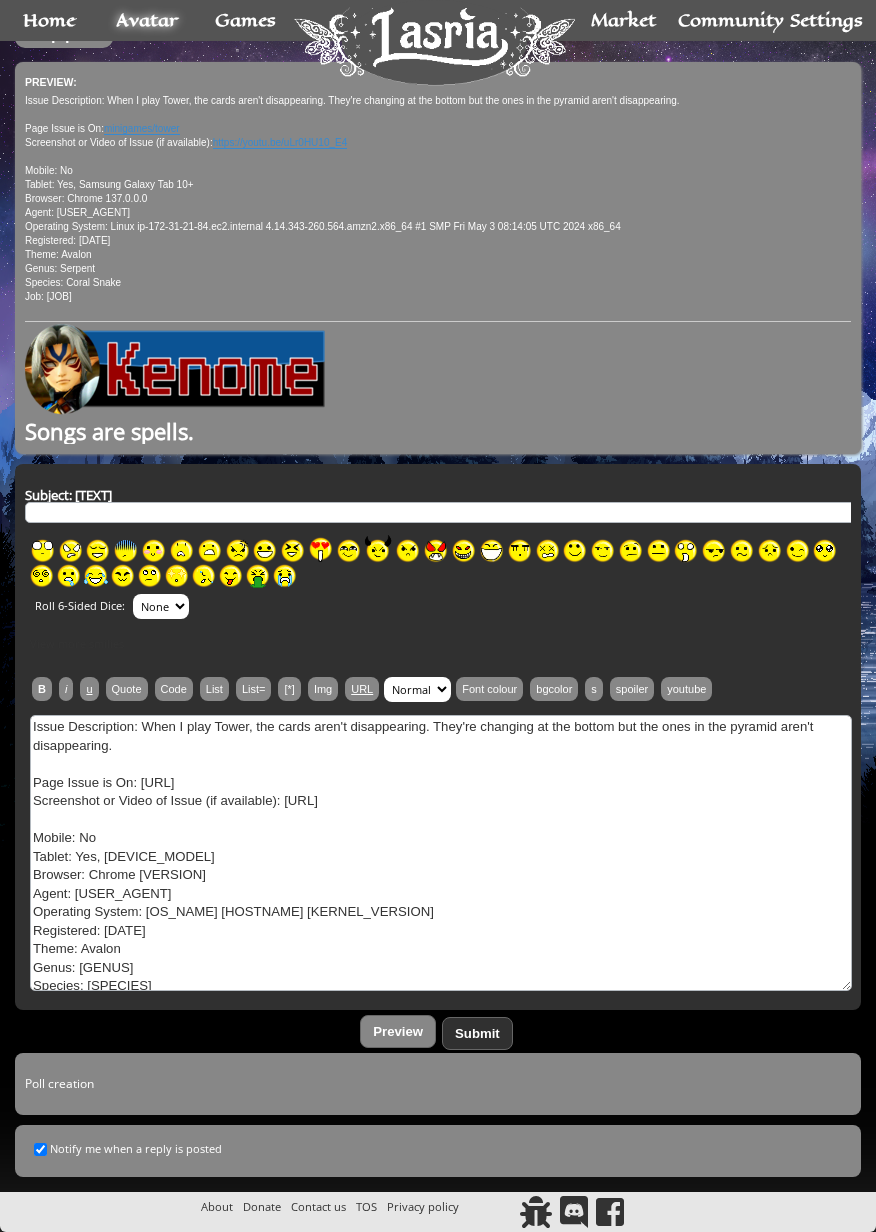 click on "Submit" at bounding box center [477, 1033] 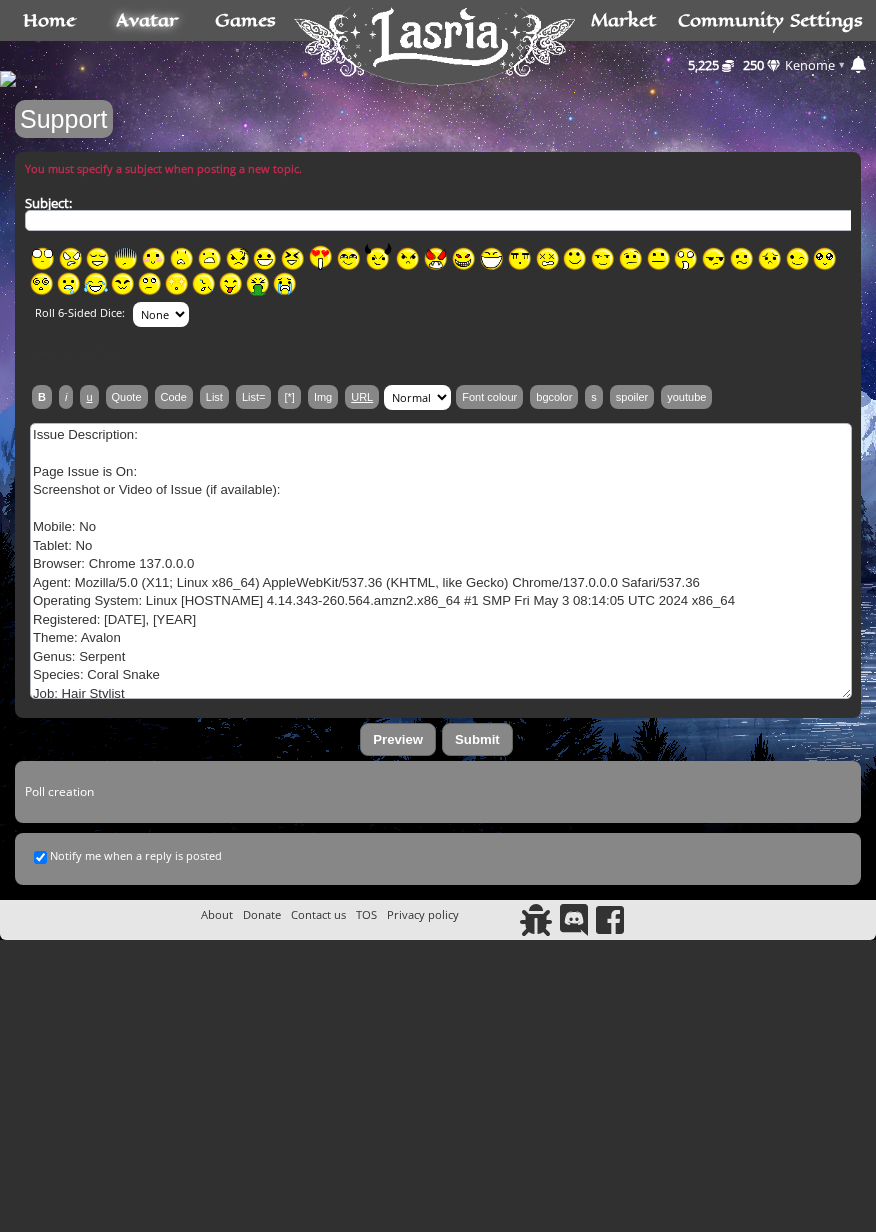 scroll, scrollTop: 0, scrollLeft: 0, axis: both 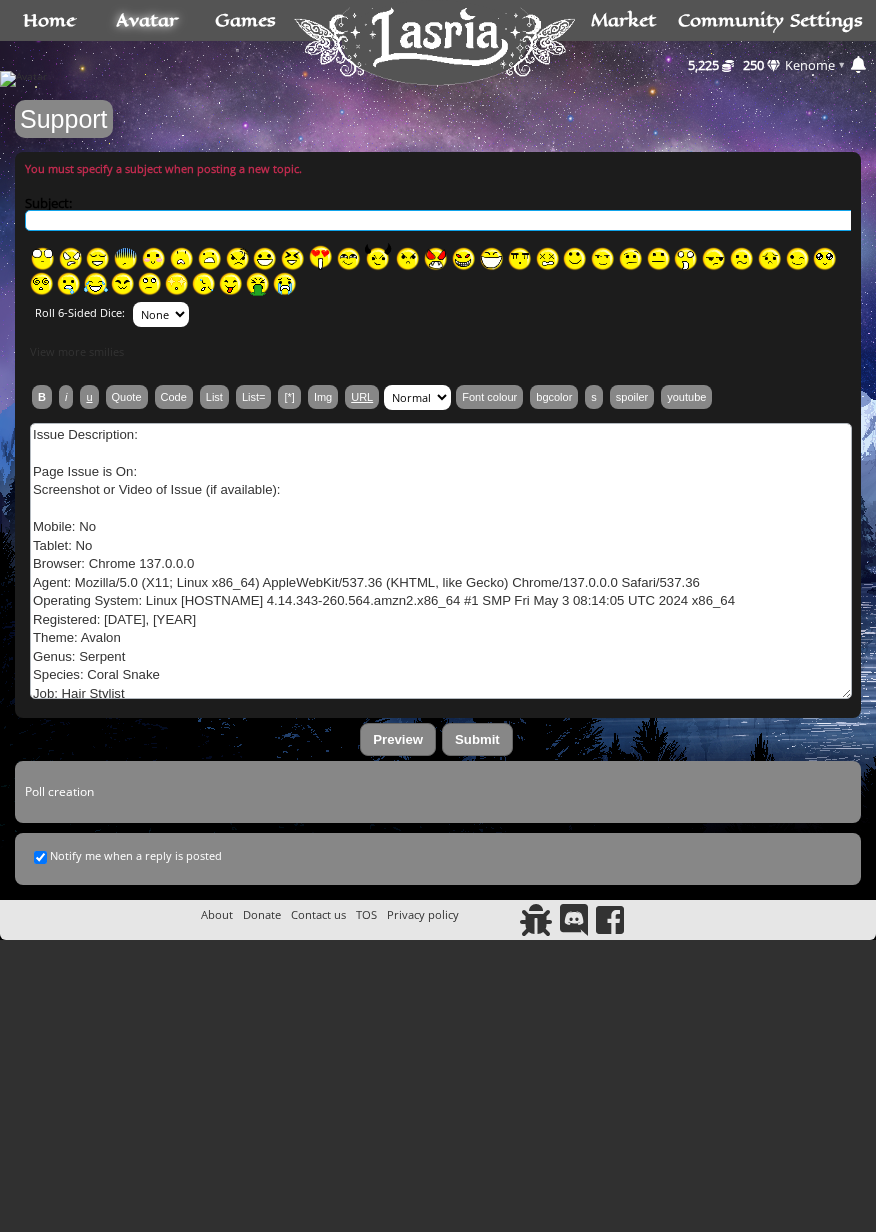 click on "Subject:" at bounding box center [441, 220] 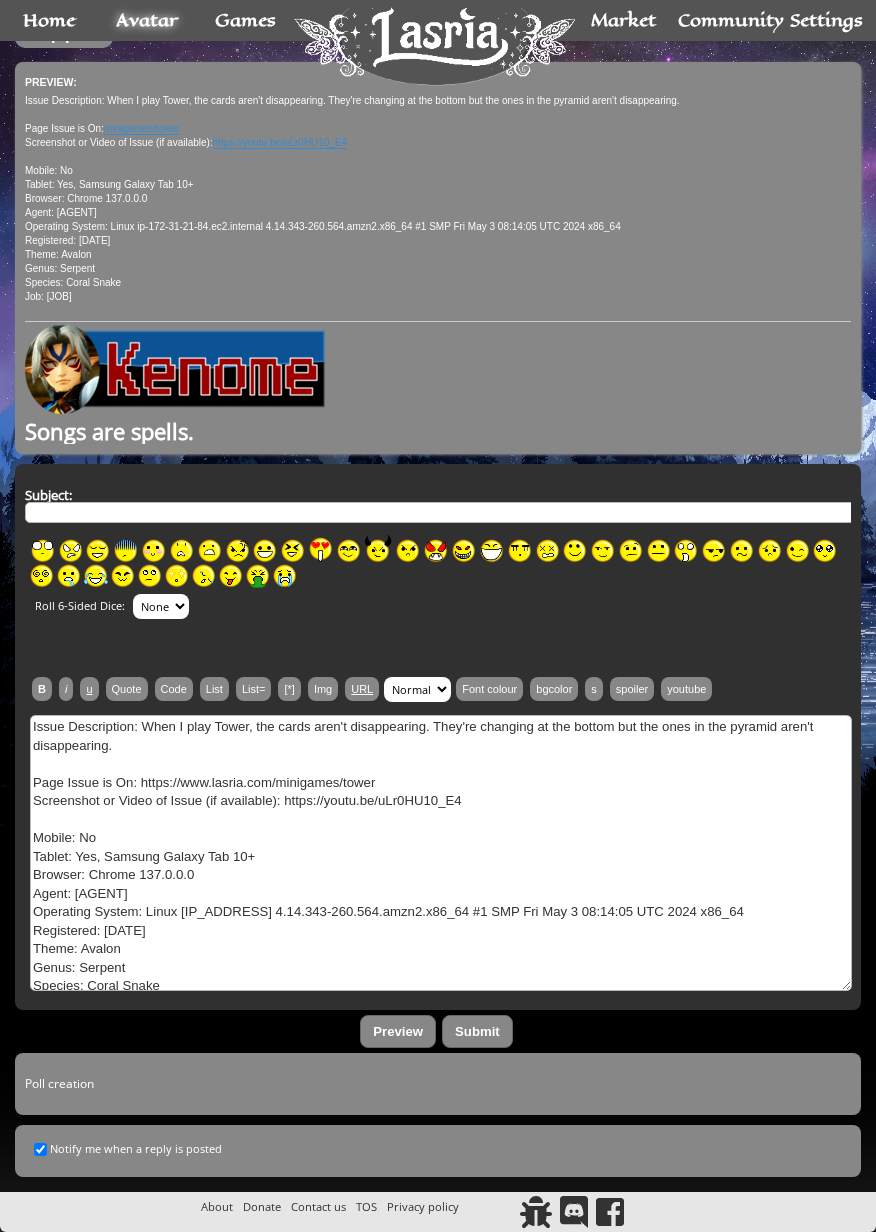scroll, scrollTop: 232, scrollLeft: 0, axis: vertical 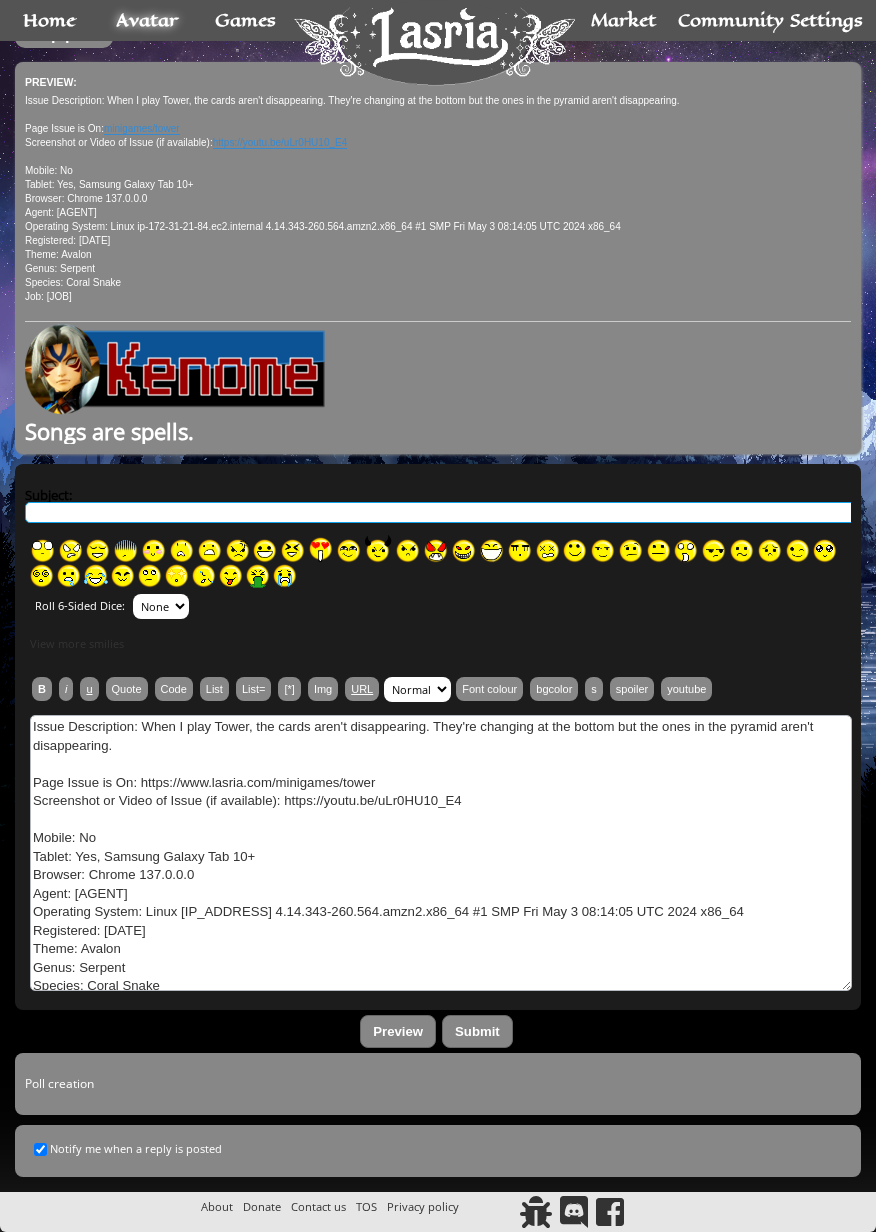 click on "Subject:" at bounding box center [441, 512] 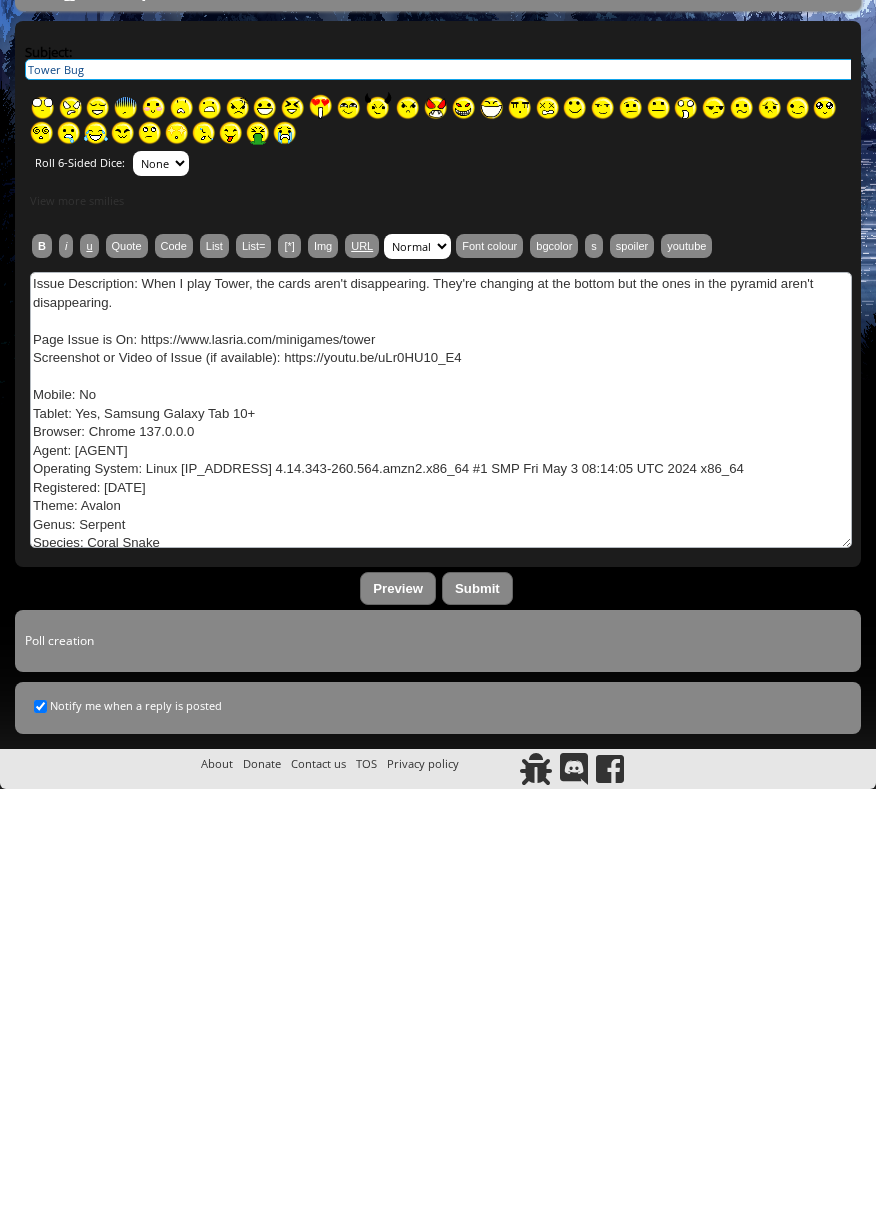 scroll, scrollTop: 385, scrollLeft: 0, axis: vertical 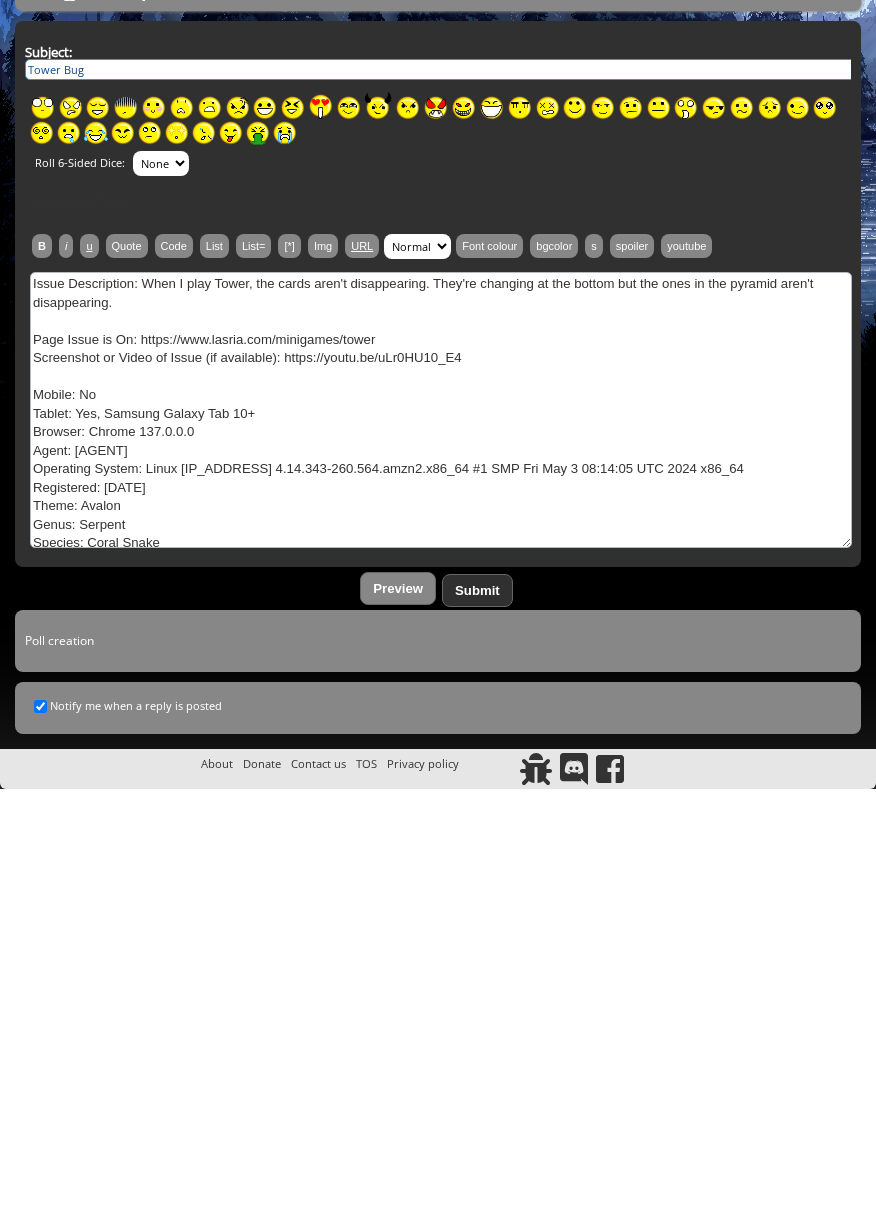 type on "Tower Bug" 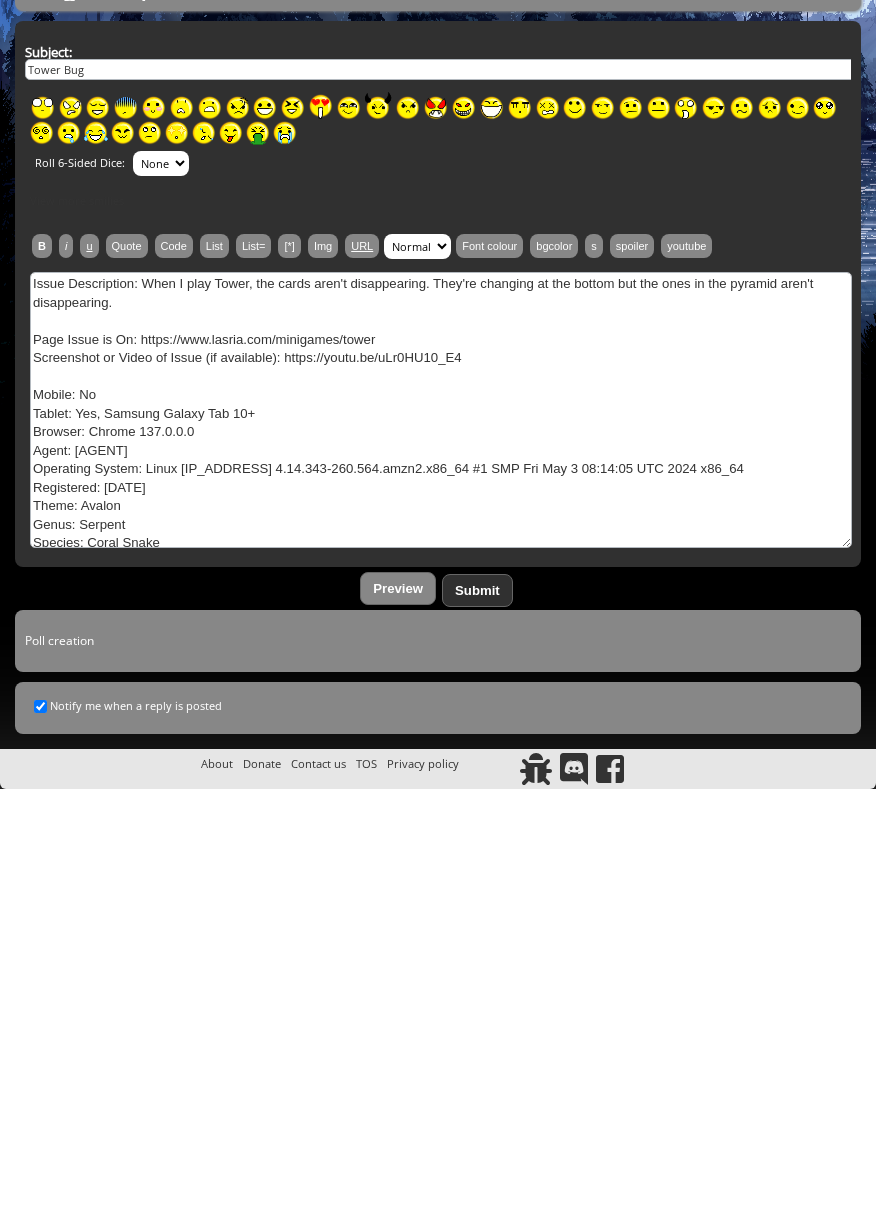 click on "Submit" at bounding box center [477, 1033] 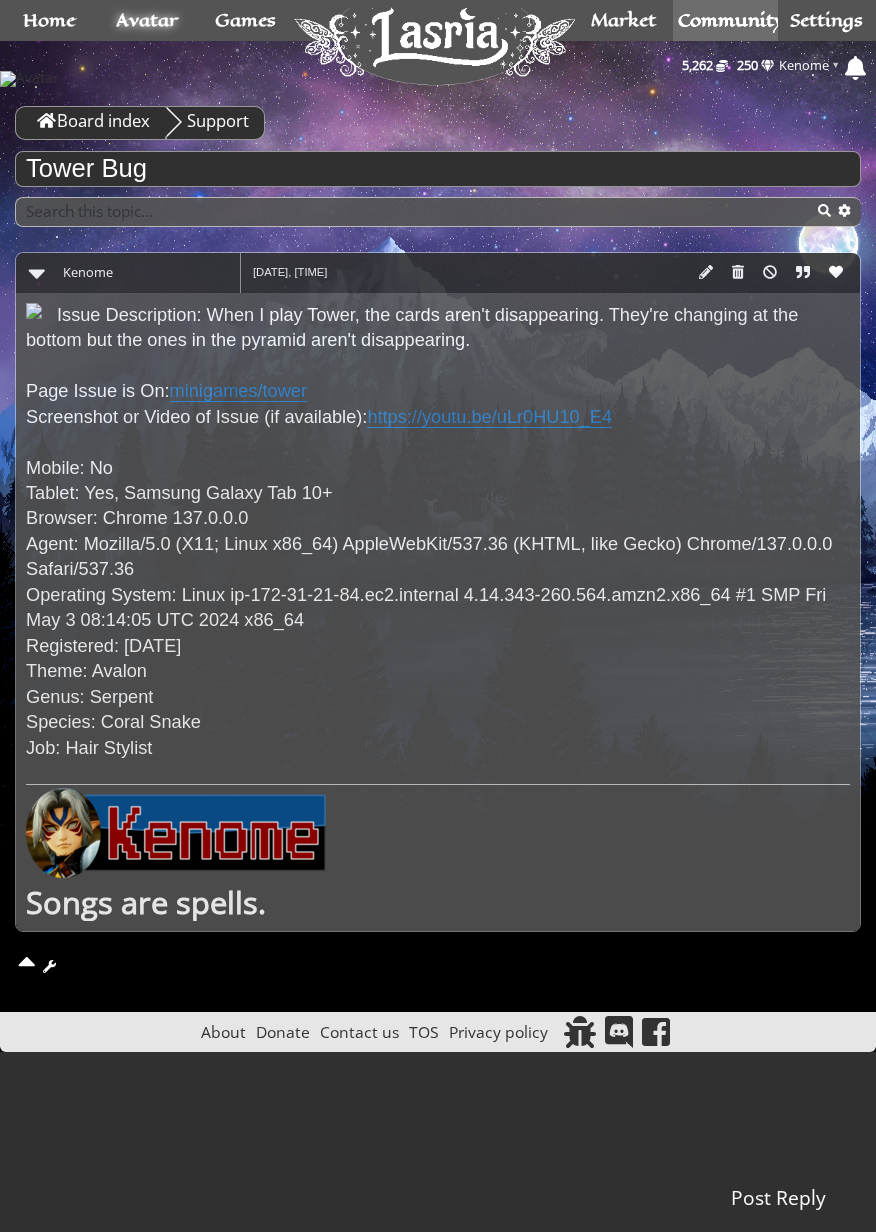 scroll, scrollTop: 0, scrollLeft: 0, axis: both 